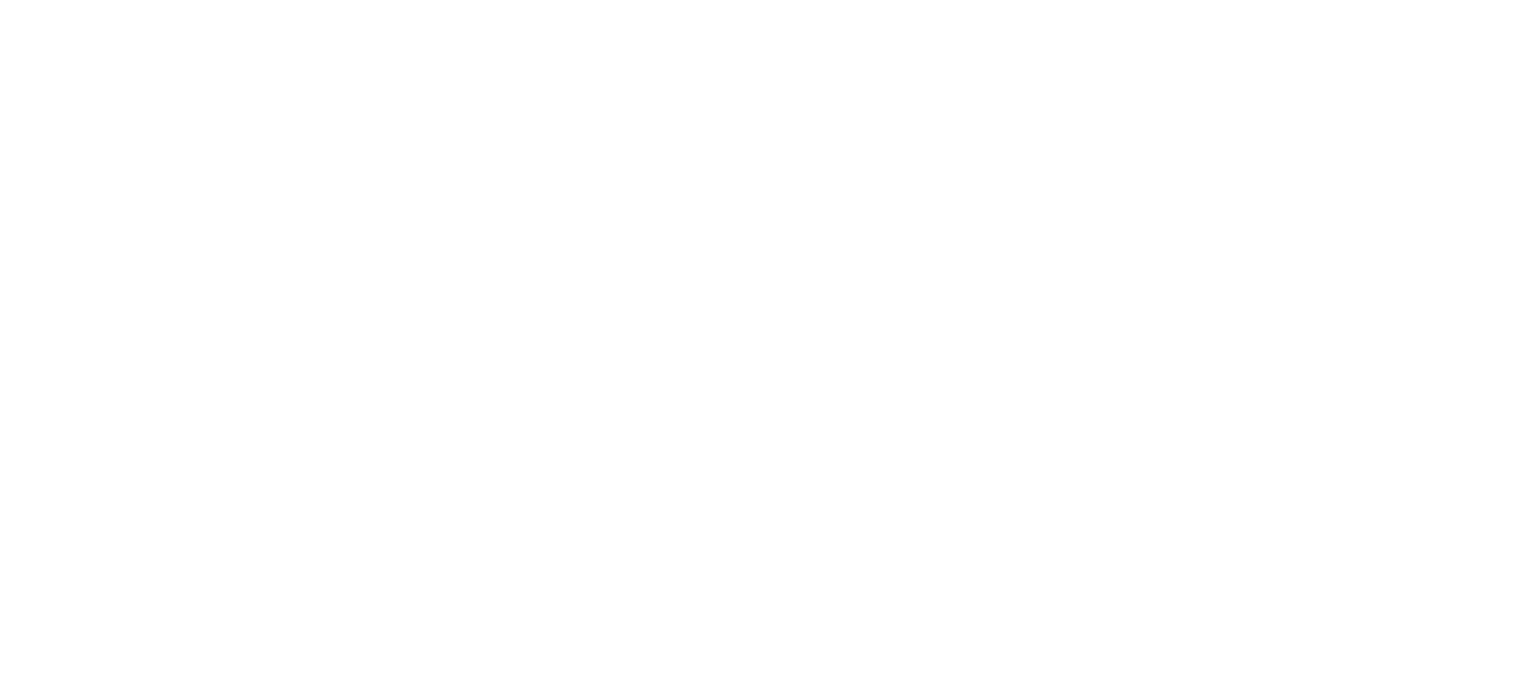 scroll, scrollTop: 0, scrollLeft: 0, axis: both 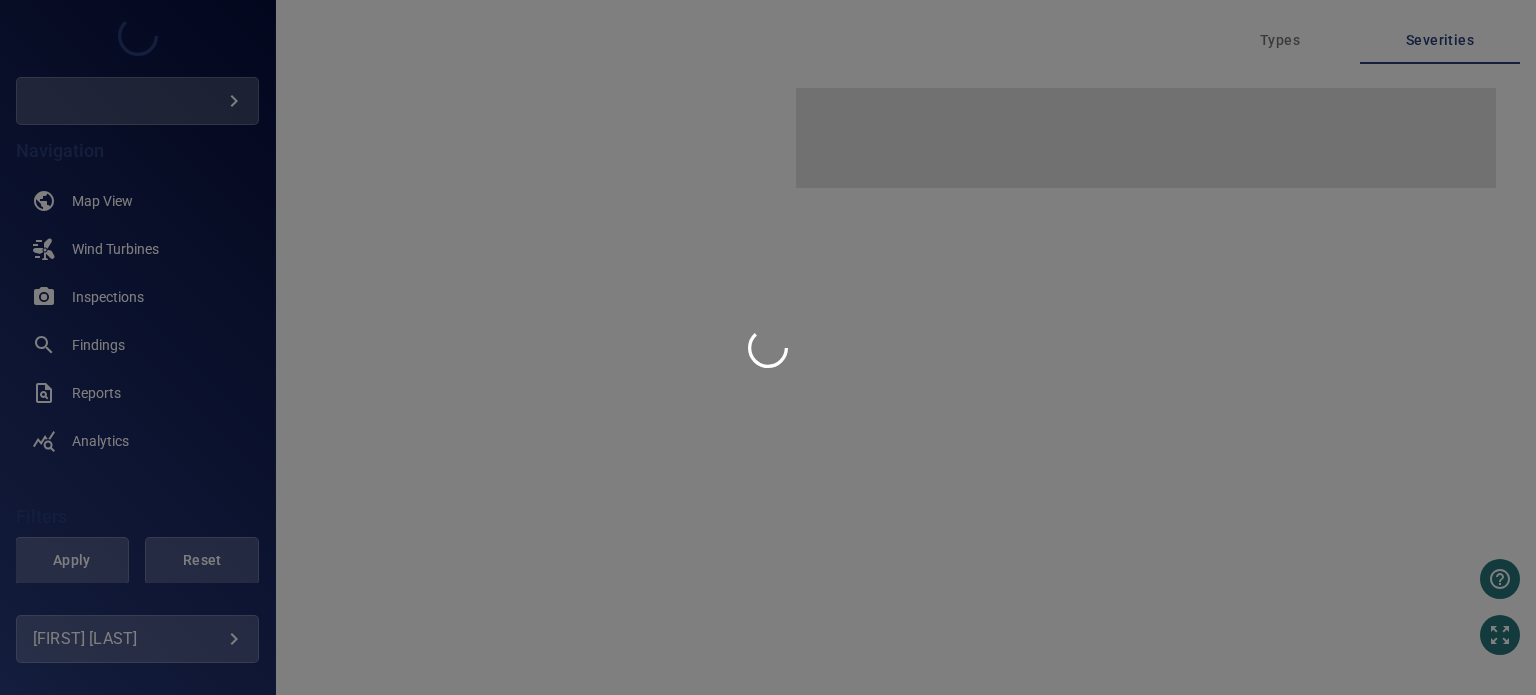 type on "*********" 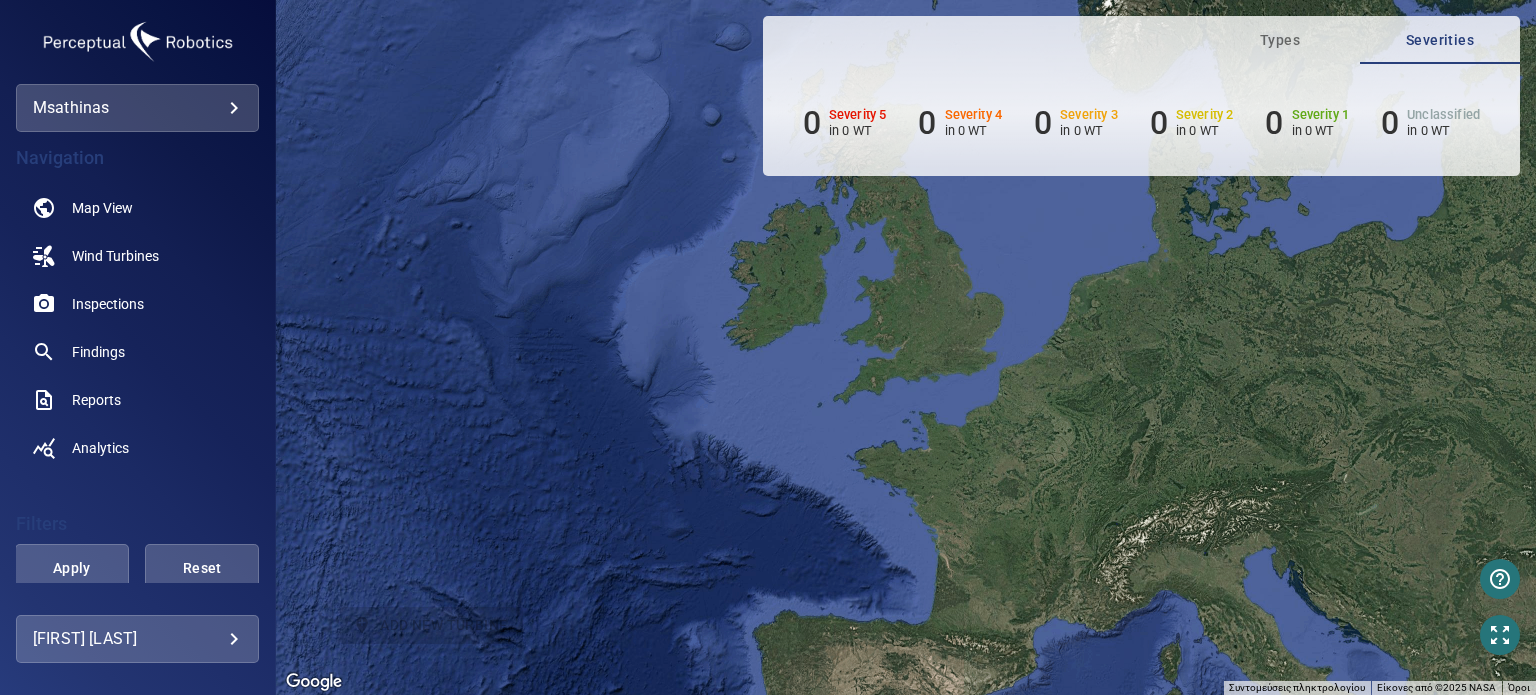 click on "**********" at bounding box center [137, 639] 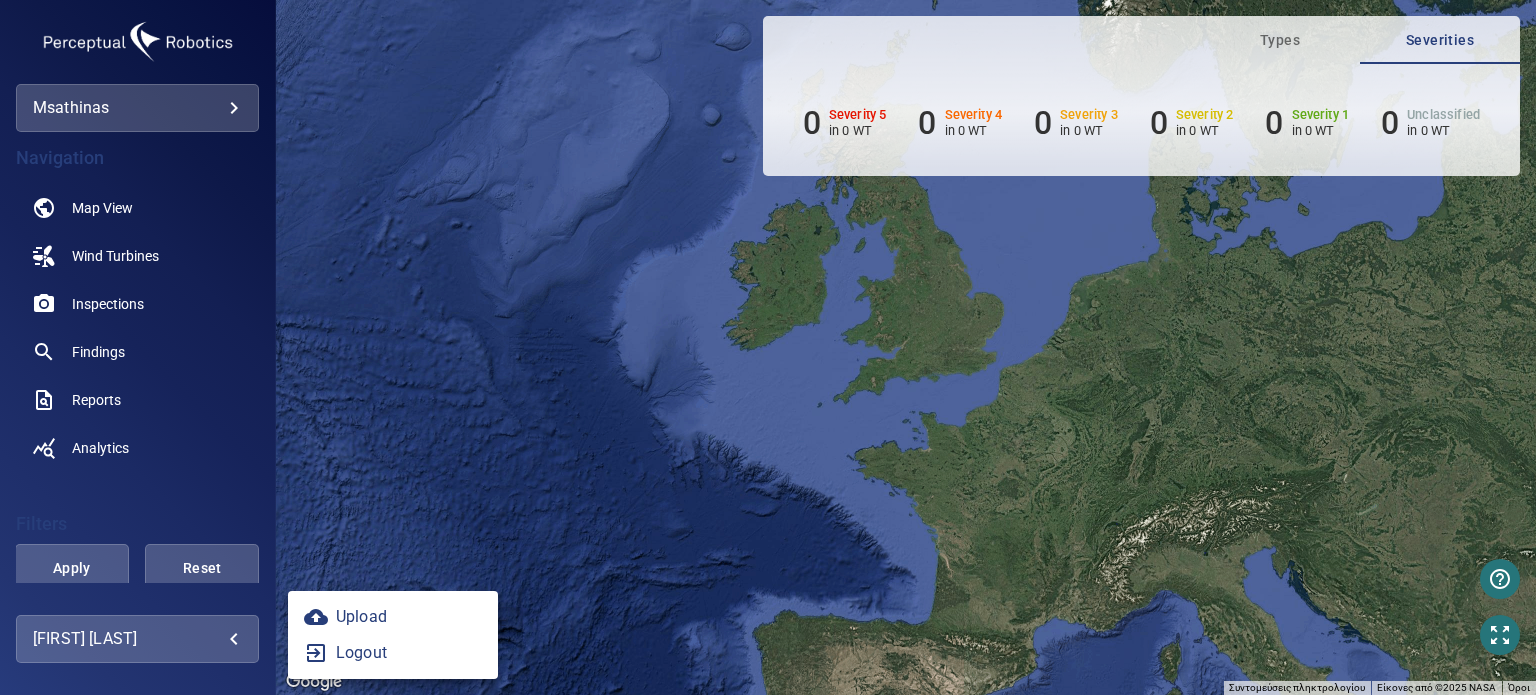 click on "**********" at bounding box center (768, 347) 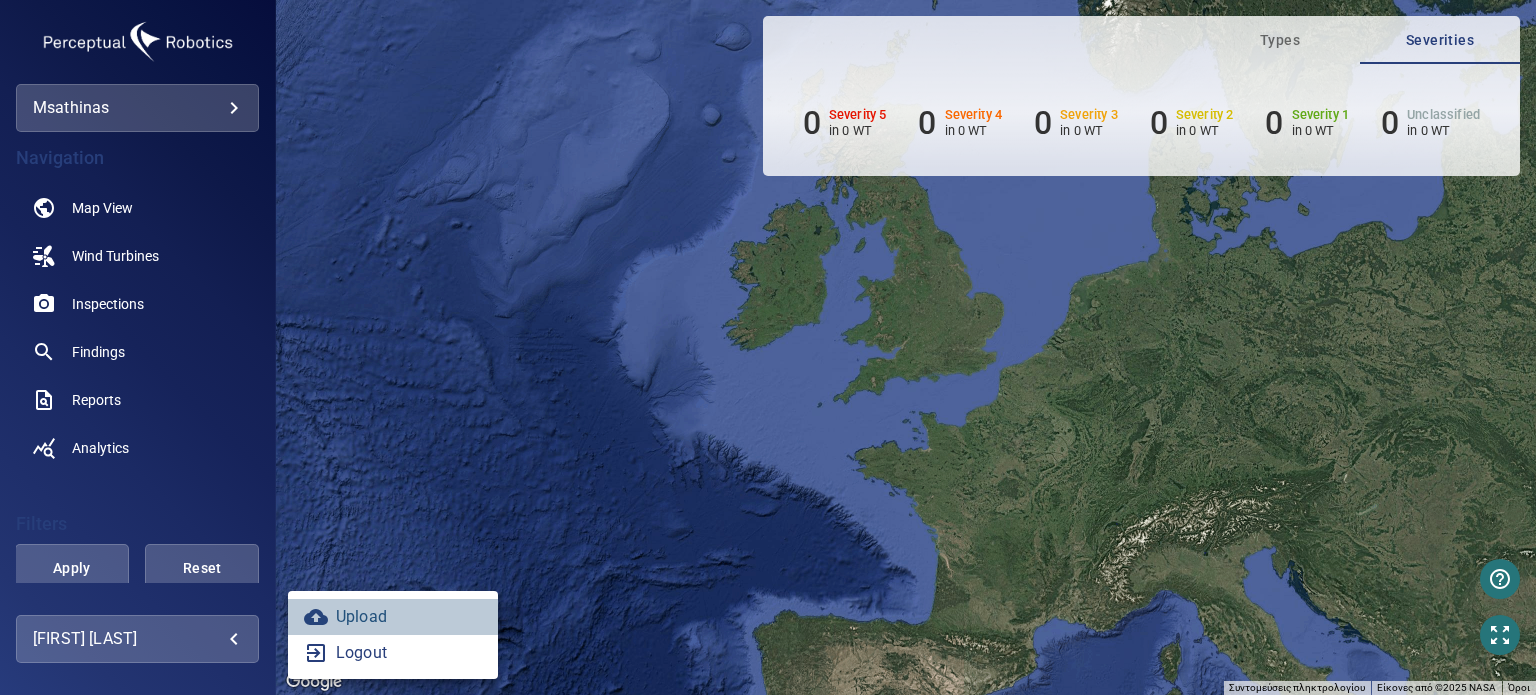 click on "cloud_upload Upload" at bounding box center (393, 617) 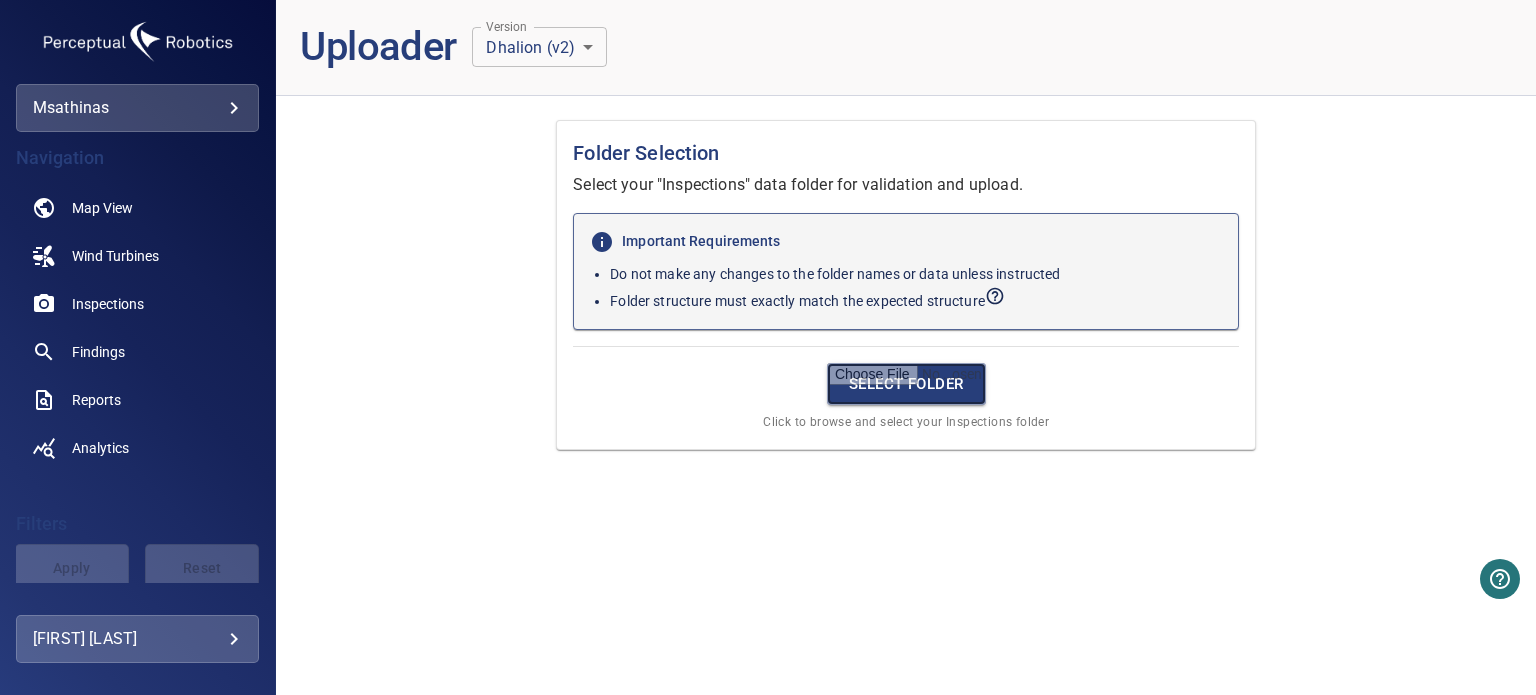 click at bounding box center (906, 384) 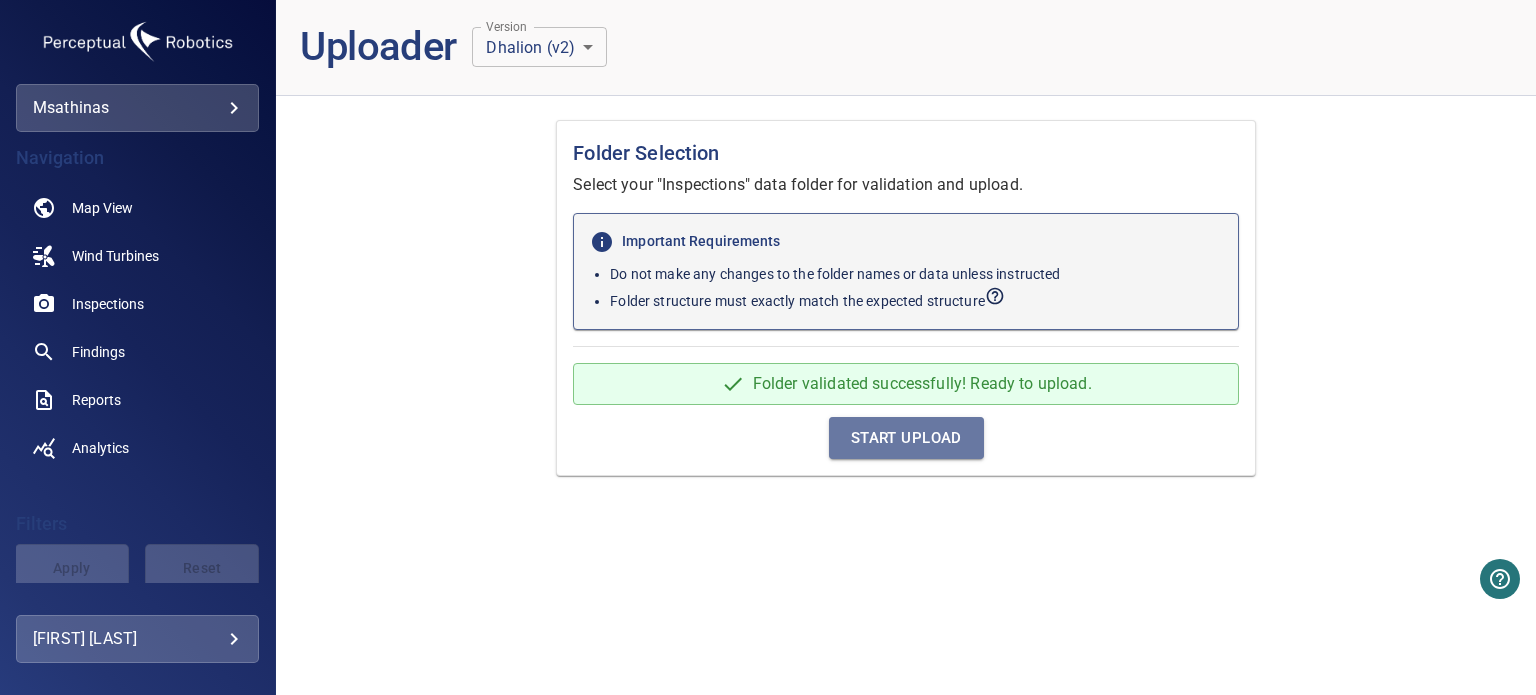 click on "Start Upload" at bounding box center [906, 438] 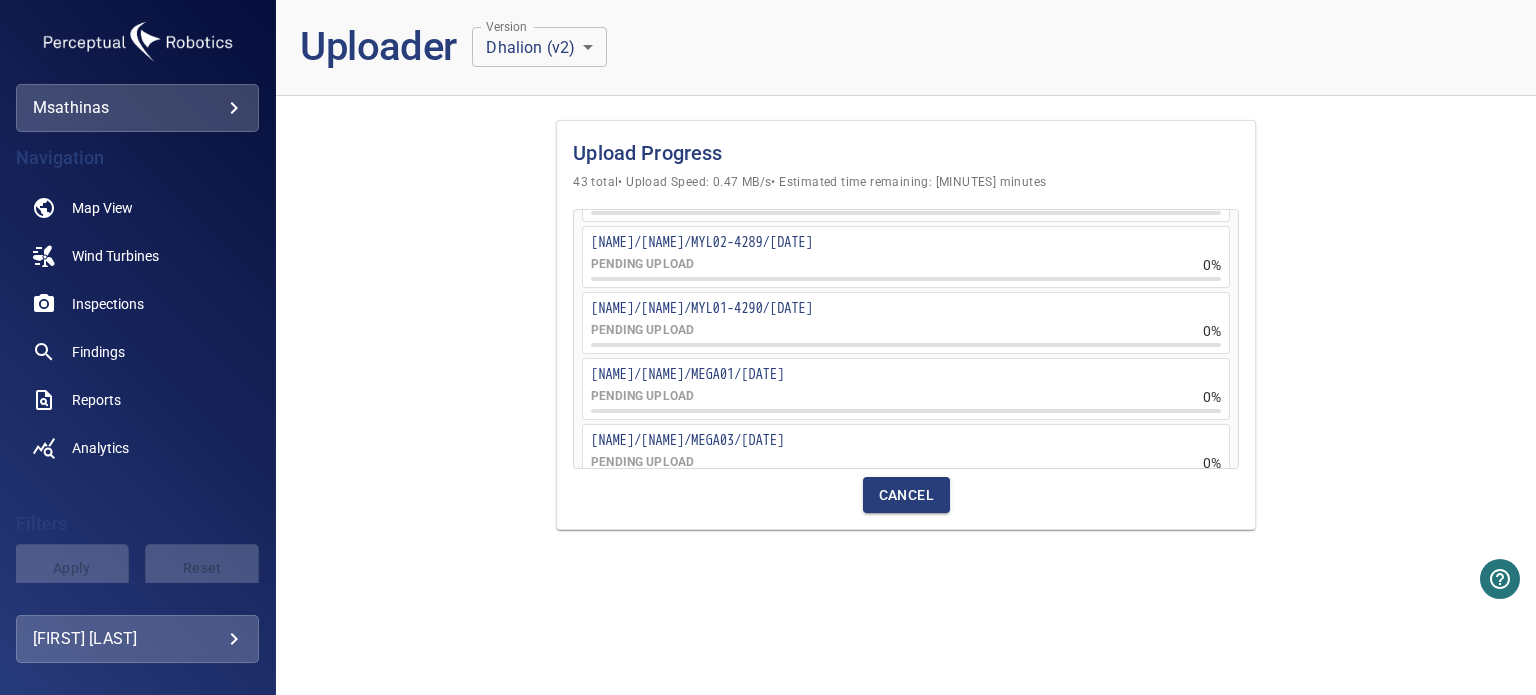 scroll, scrollTop: 138, scrollLeft: 0, axis: vertical 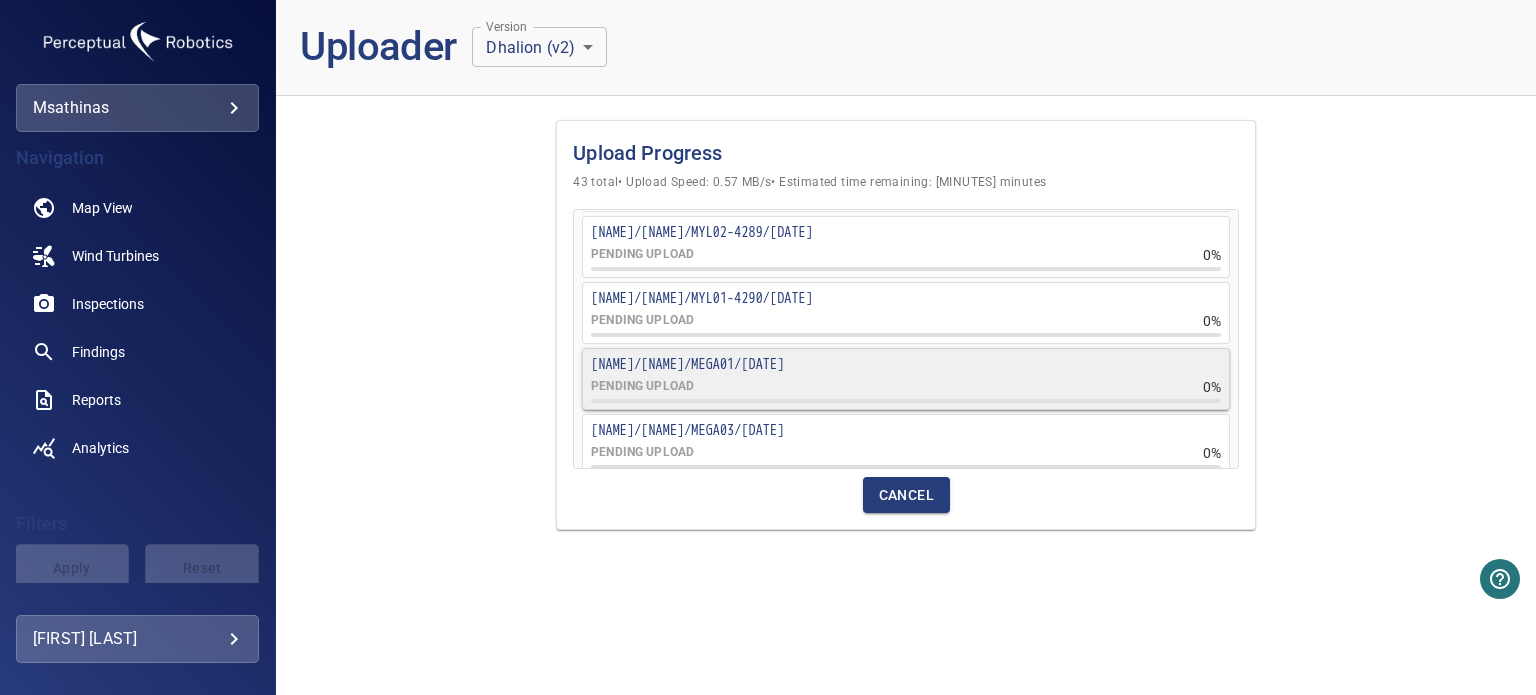 click on "[NAME]/[NAME]/MEGA01/[DATE]" at bounding box center [906, 365] 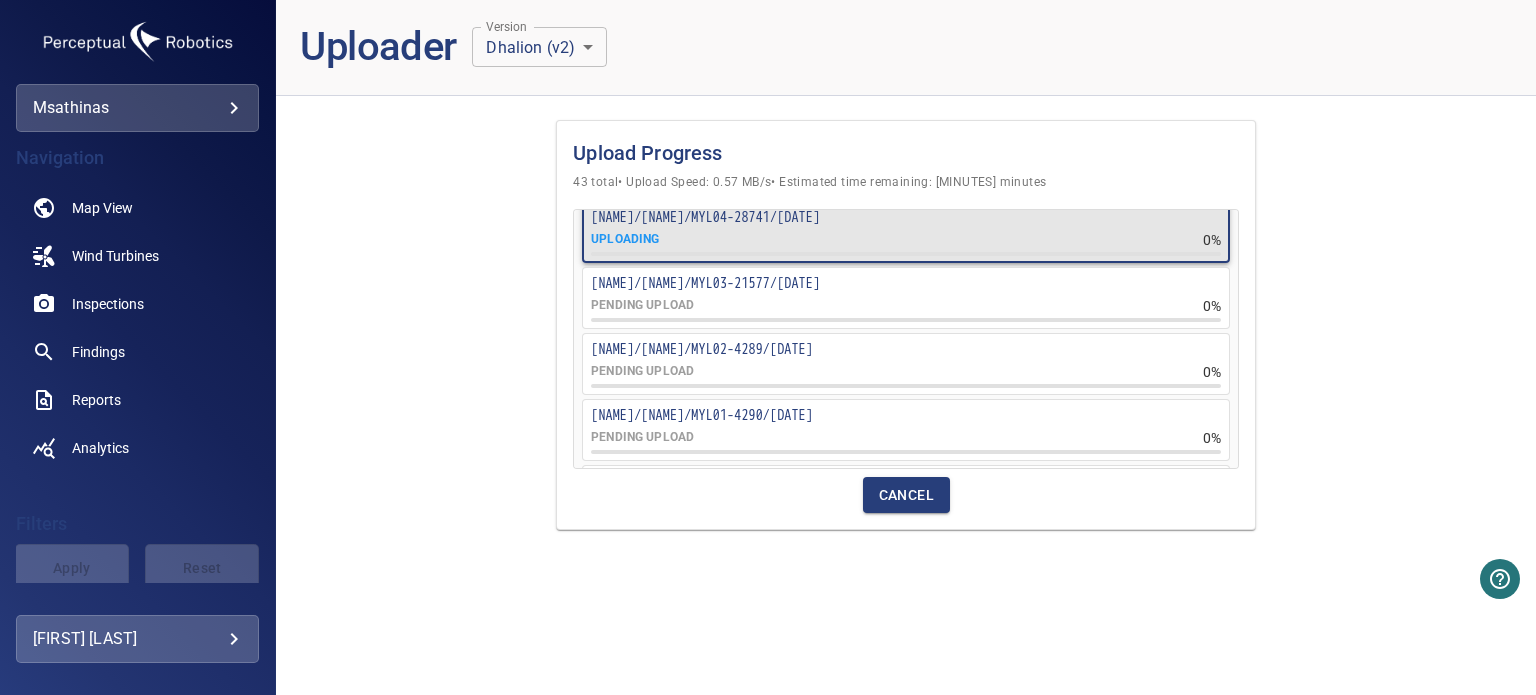 scroll, scrollTop: 18, scrollLeft: 0, axis: vertical 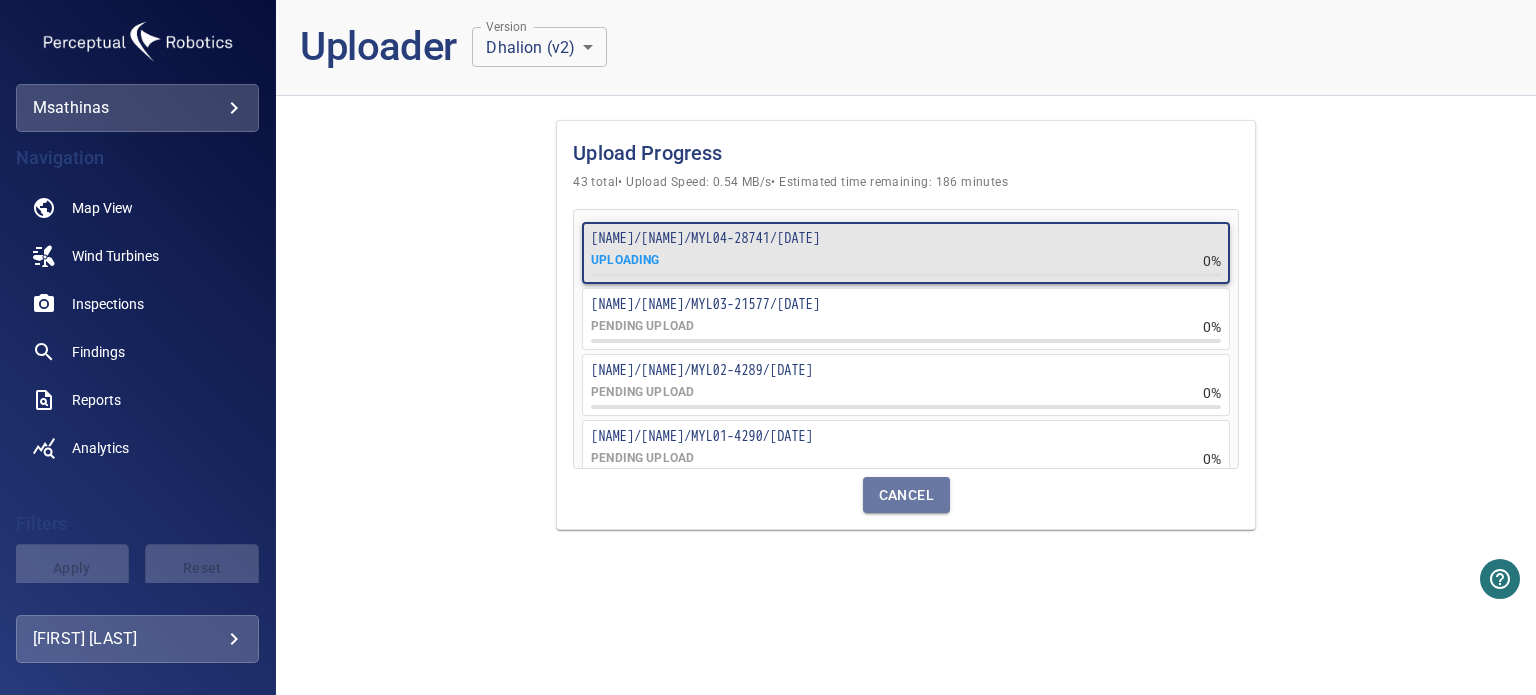 click on "Cancel" at bounding box center (906, 495) 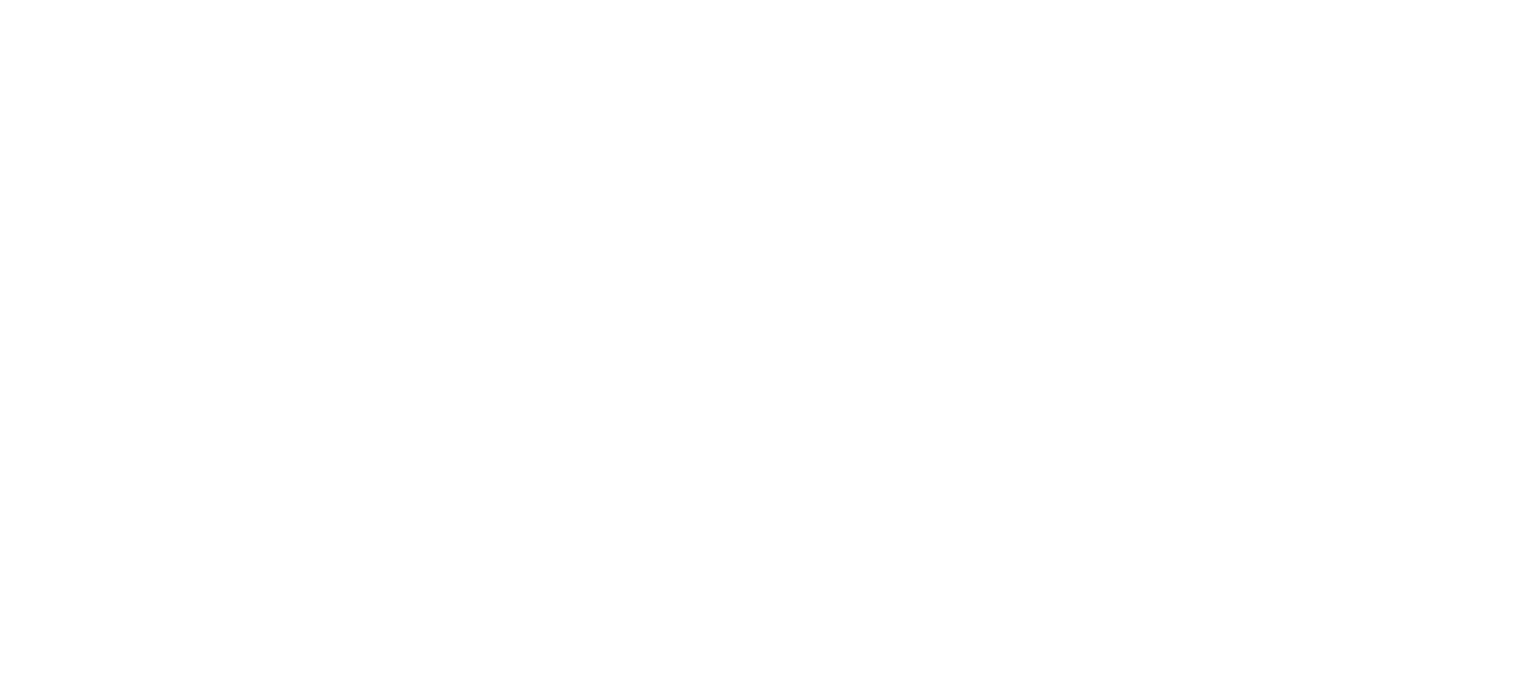 scroll, scrollTop: 0, scrollLeft: 0, axis: both 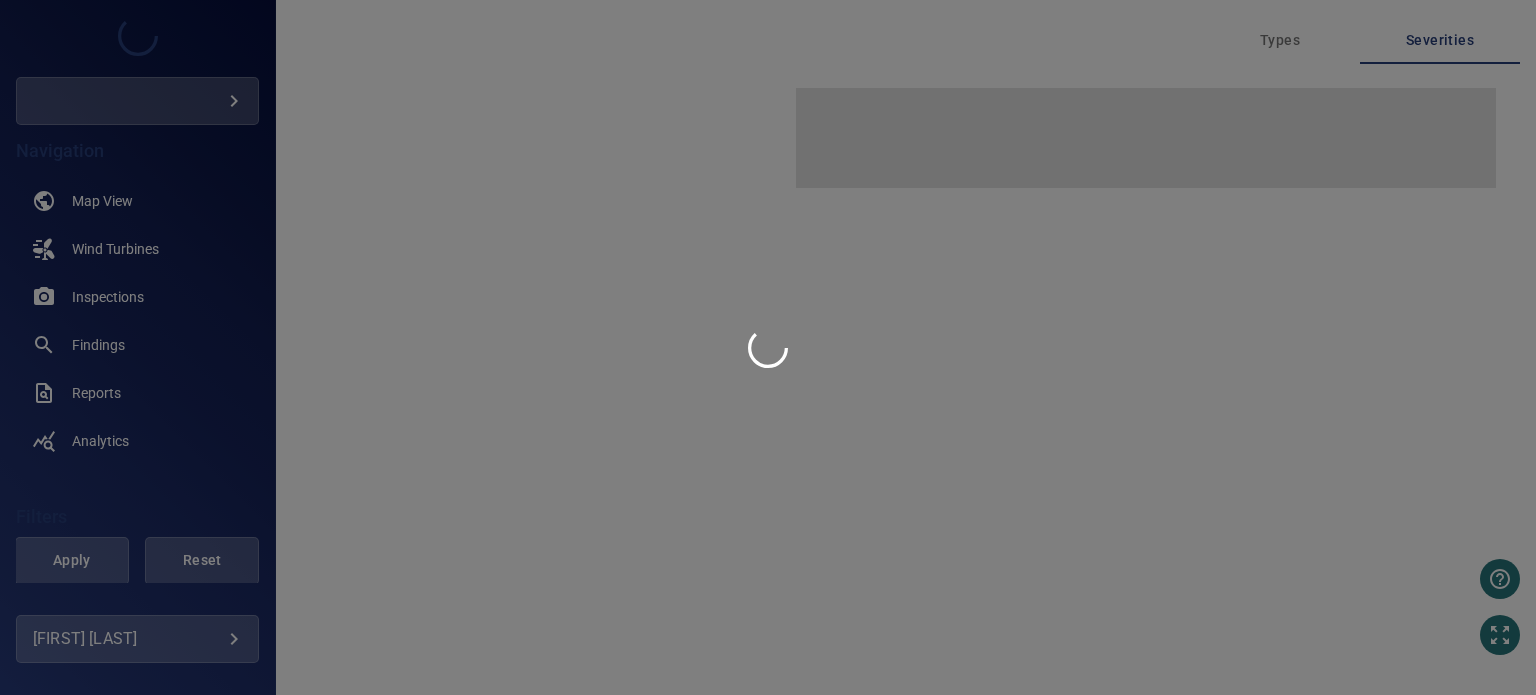 type on "*********" 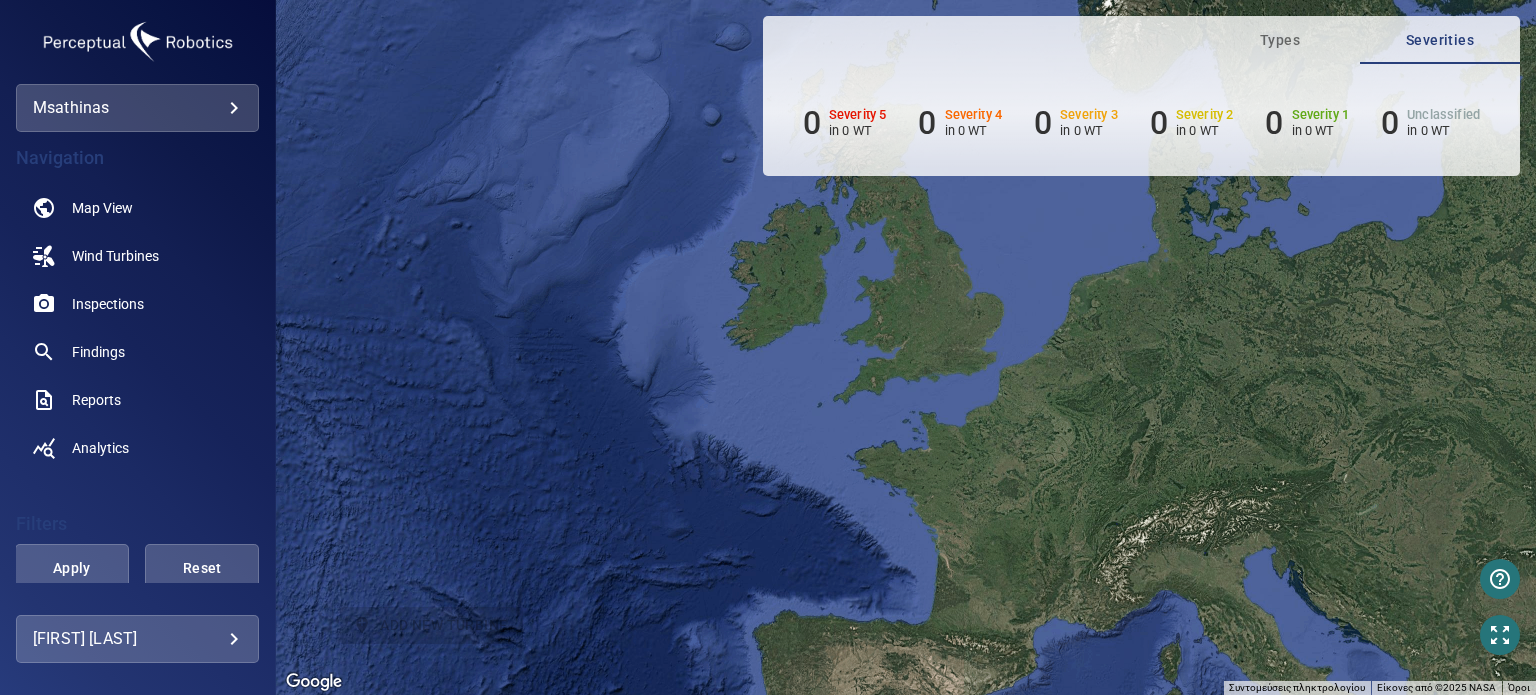 click on "msathinas *********" at bounding box center [137, 108] 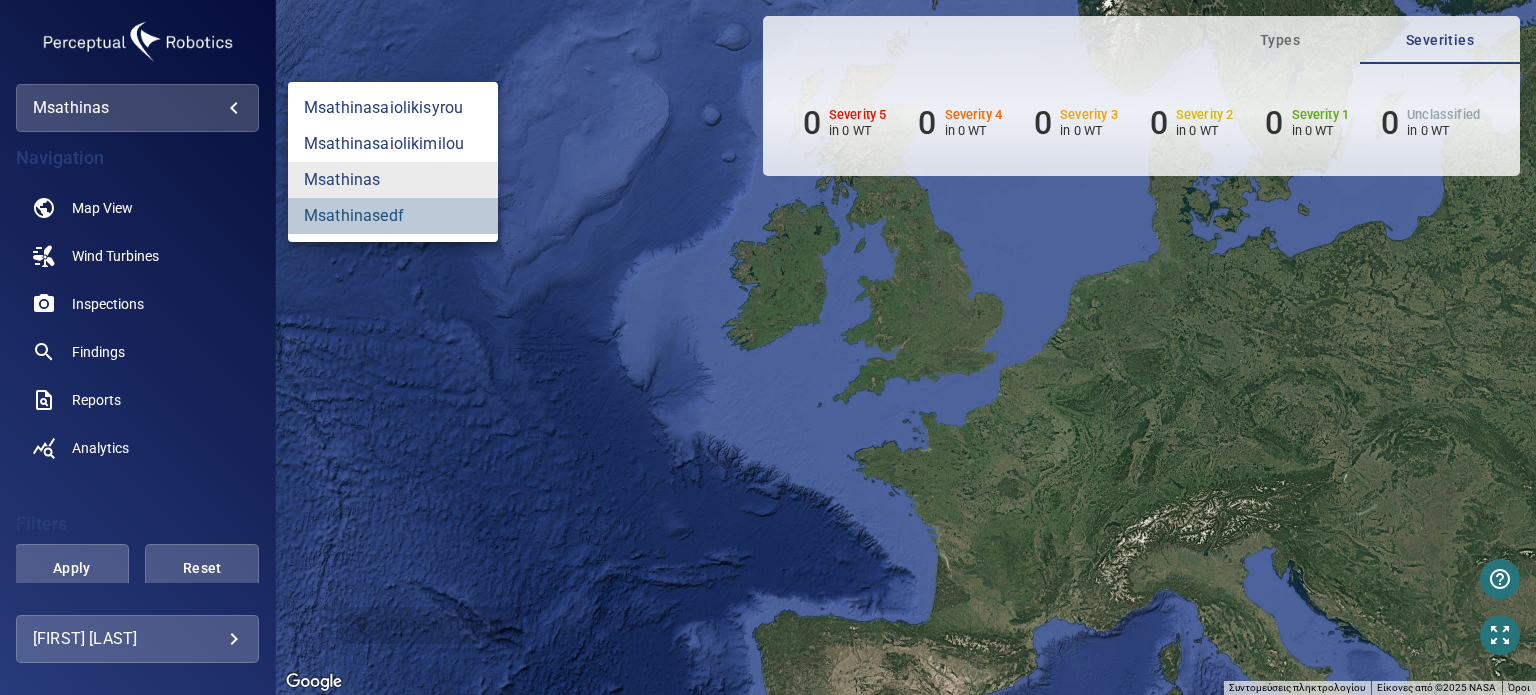 click on "msathinasedf" at bounding box center (393, 216) 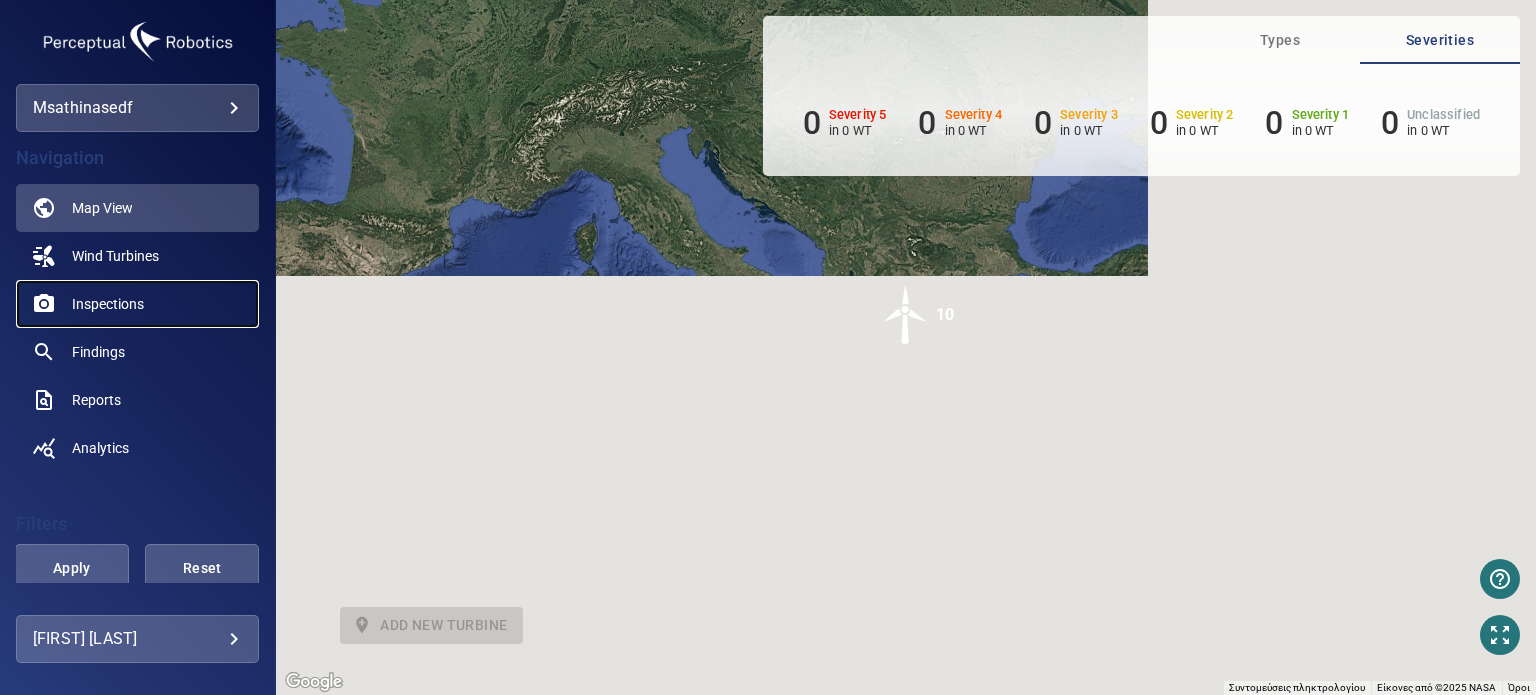click on "Inspections" at bounding box center [108, 304] 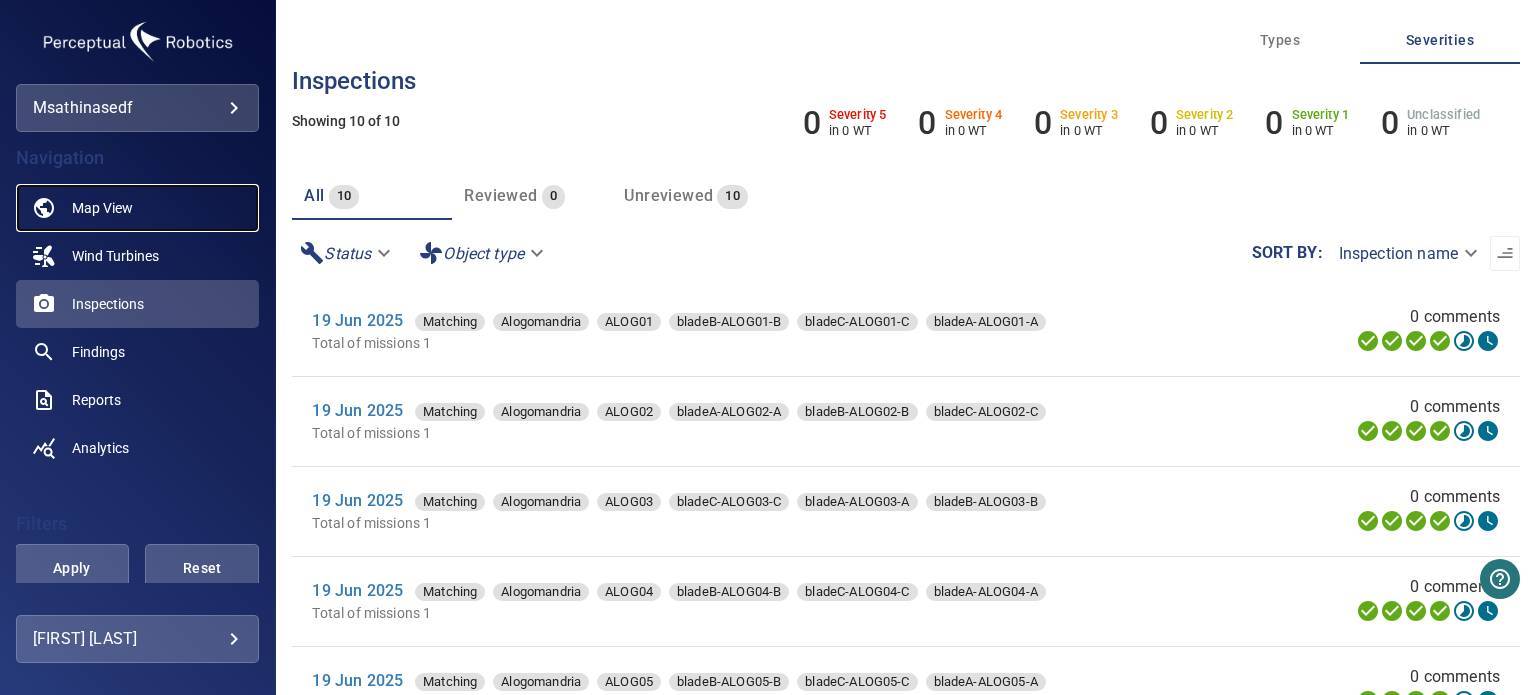 click on "Map View" at bounding box center (137, 208) 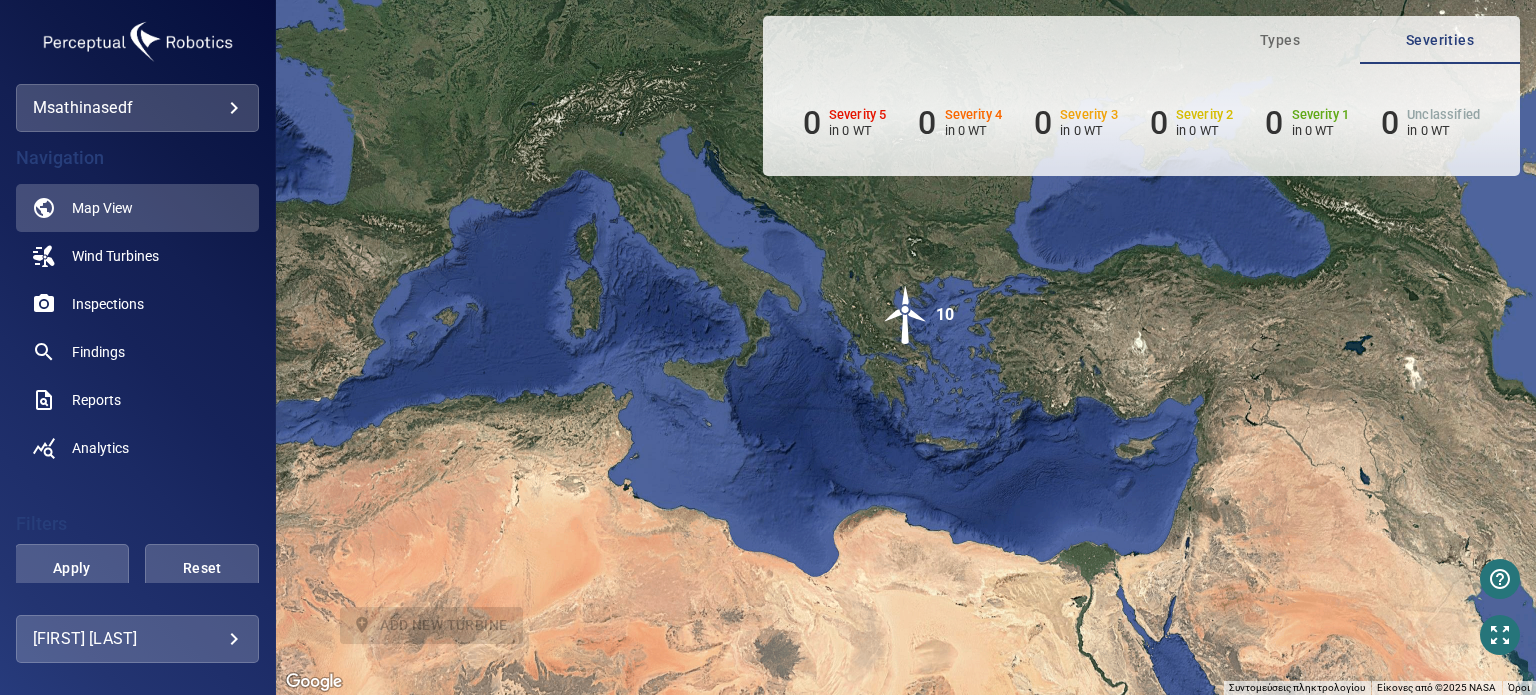 scroll, scrollTop: 393, scrollLeft: 0, axis: vertical 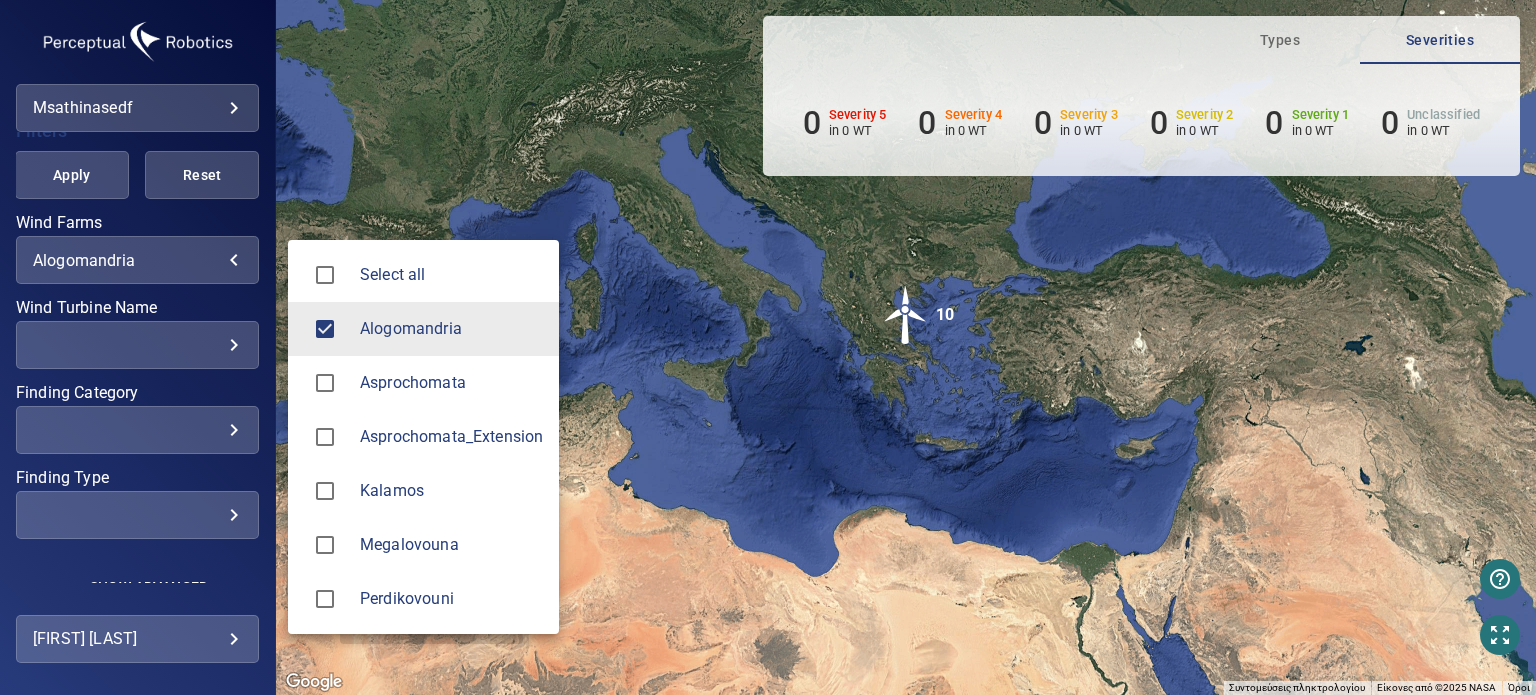 click on "**********" at bounding box center [768, 347] 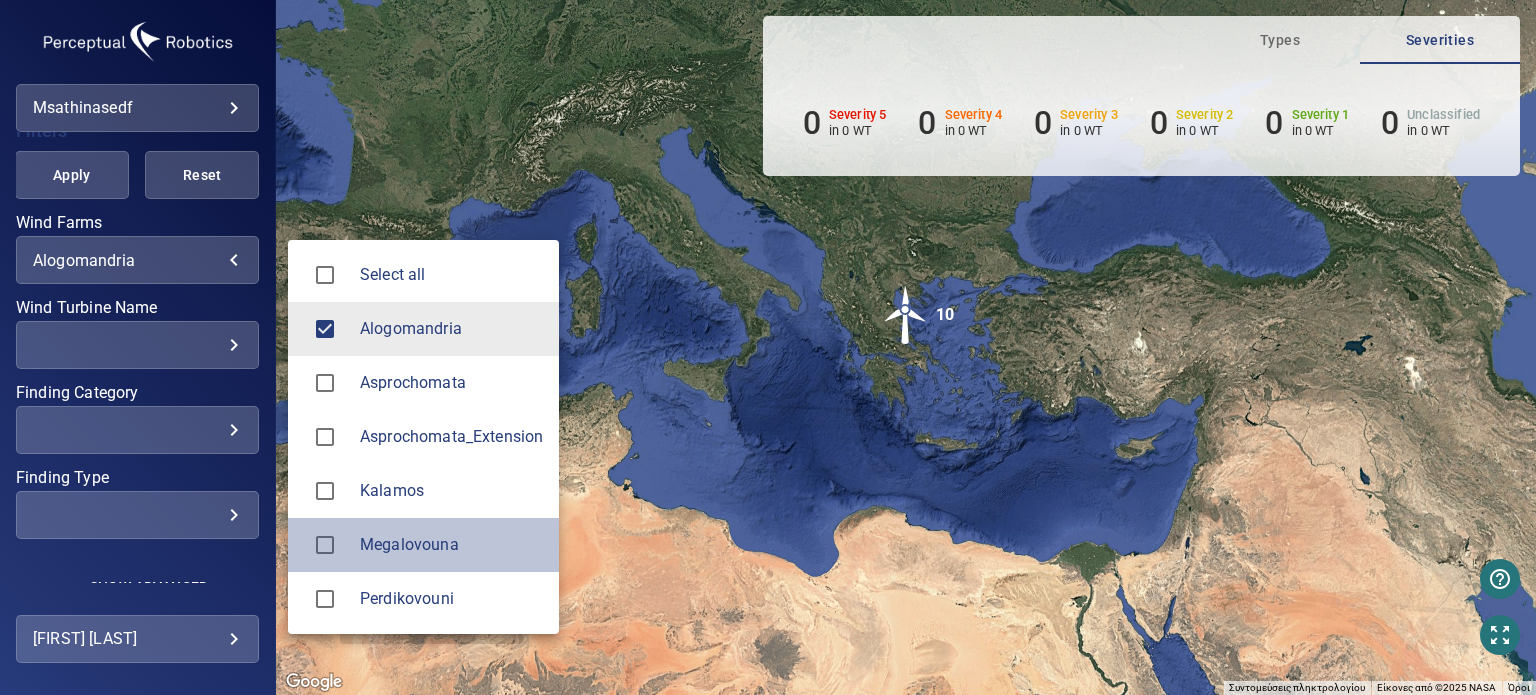 click on "Megalovouna" at bounding box center (451, 545) 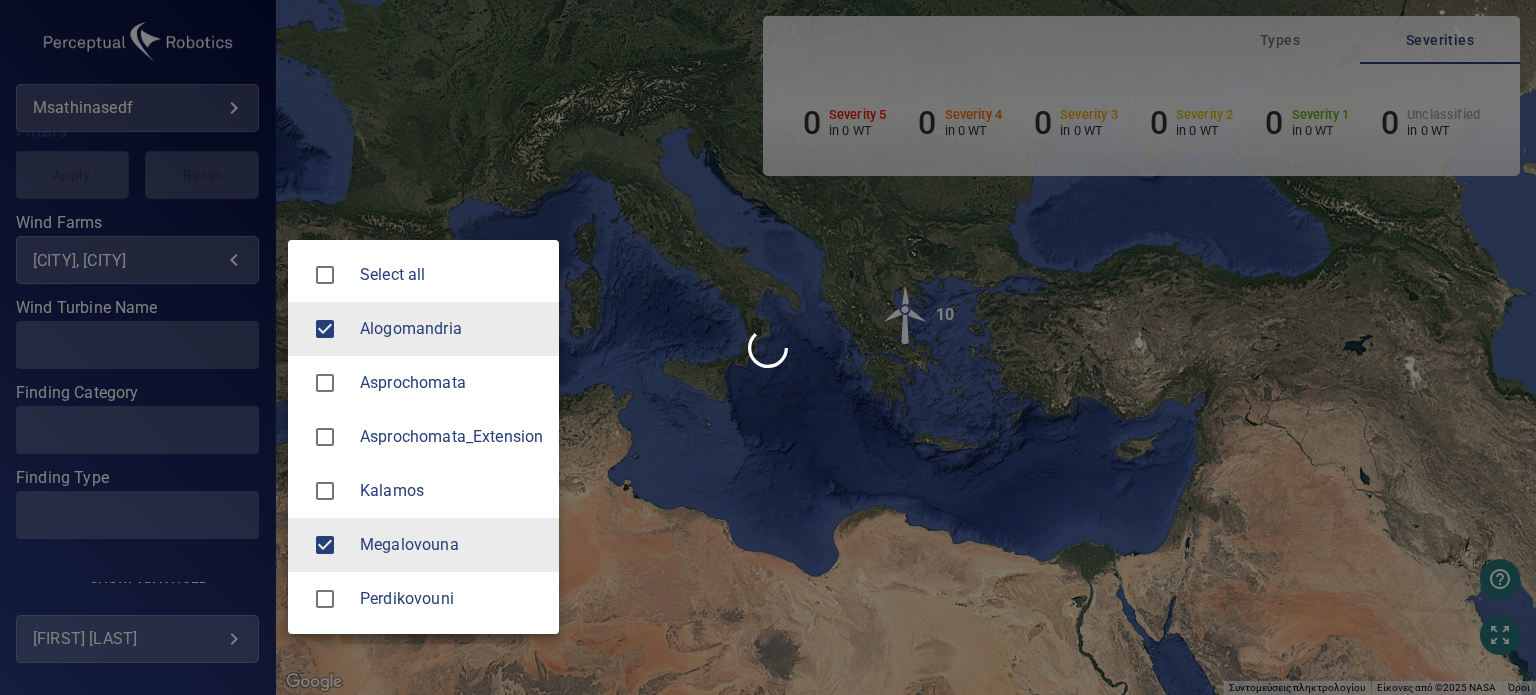 click on "Alogomandria" at bounding box center (423, 329) 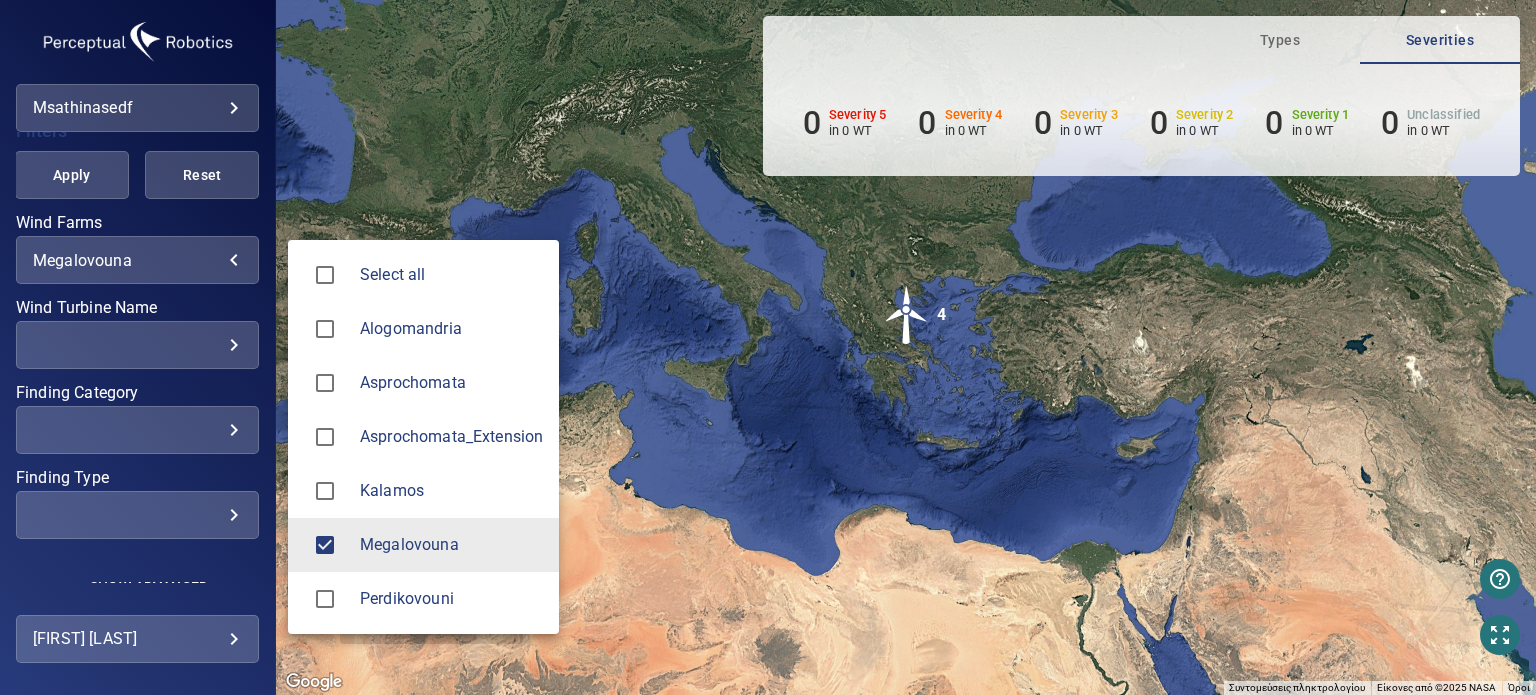 click at bounding box center [768, 347] 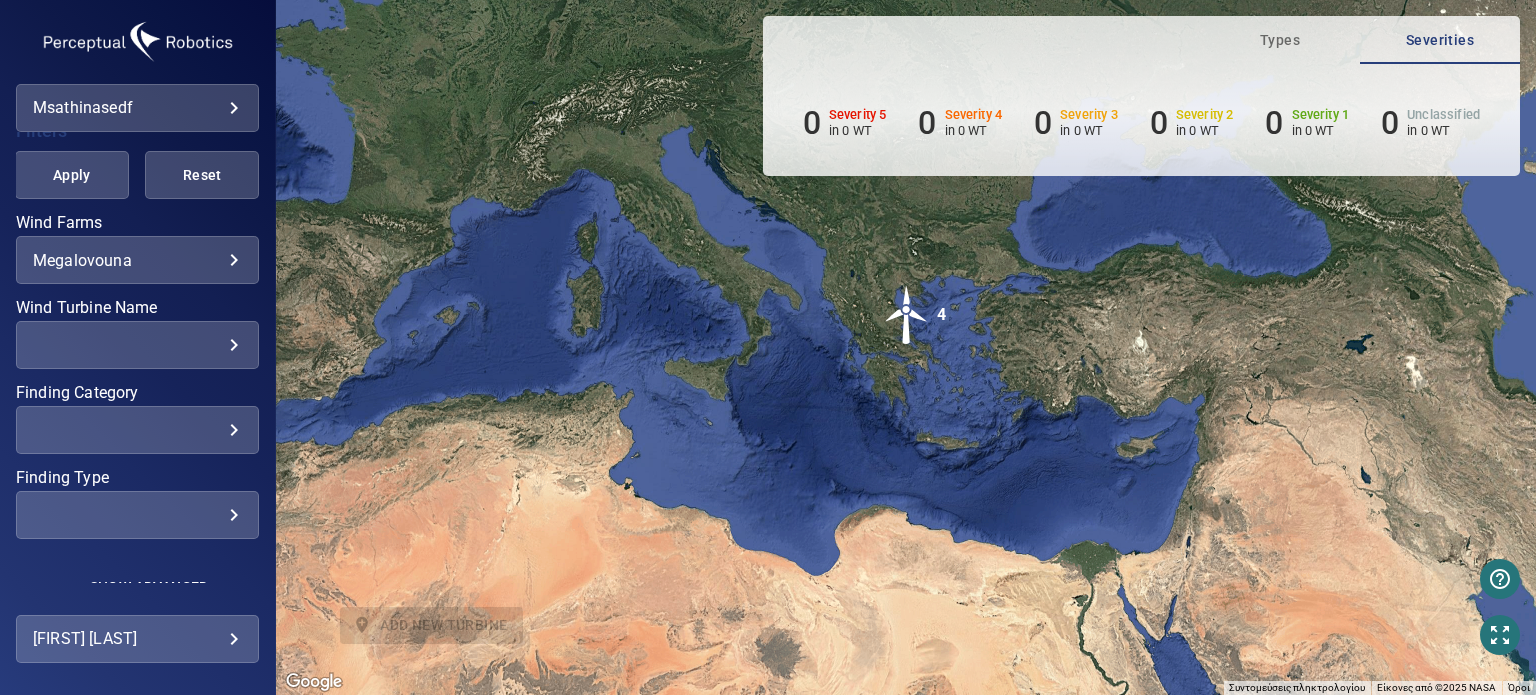 click at bounding box center [907, 315] 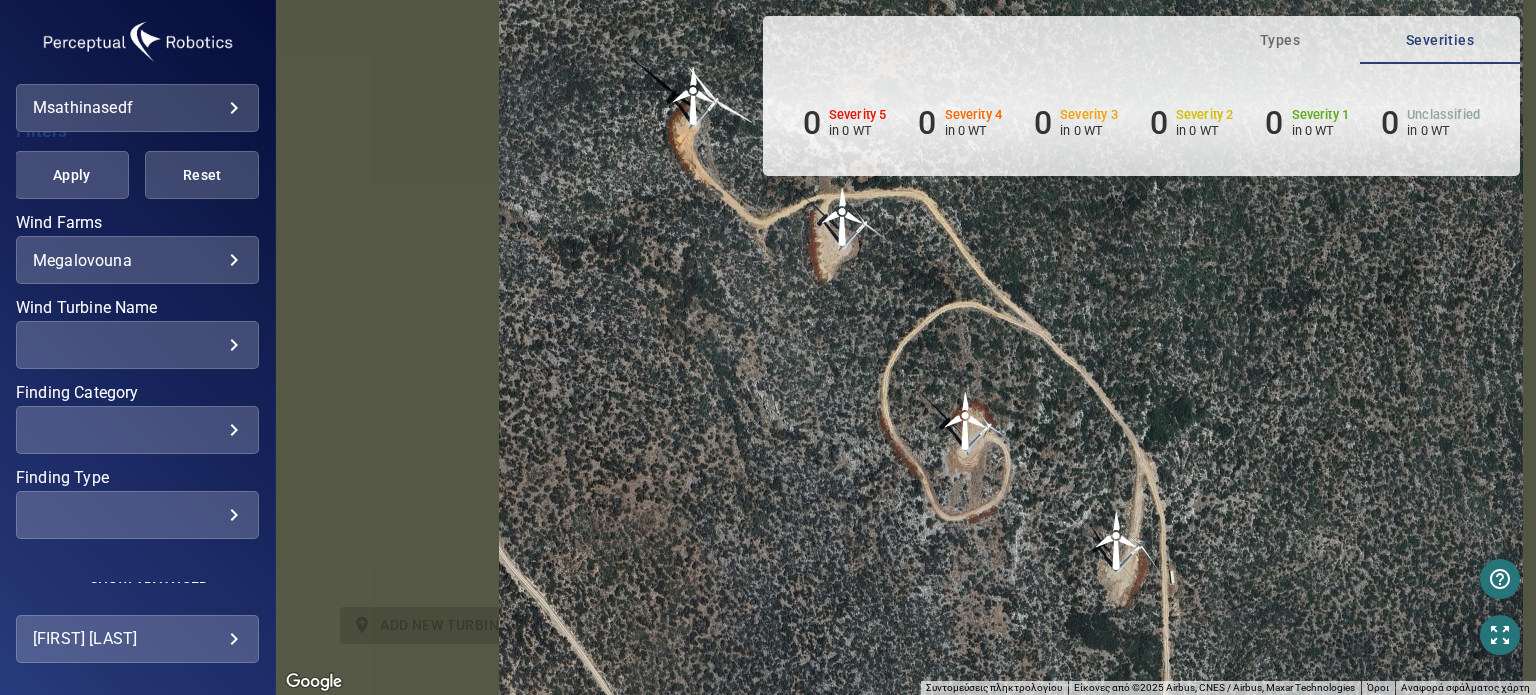 click at bounding box center [966, 421] 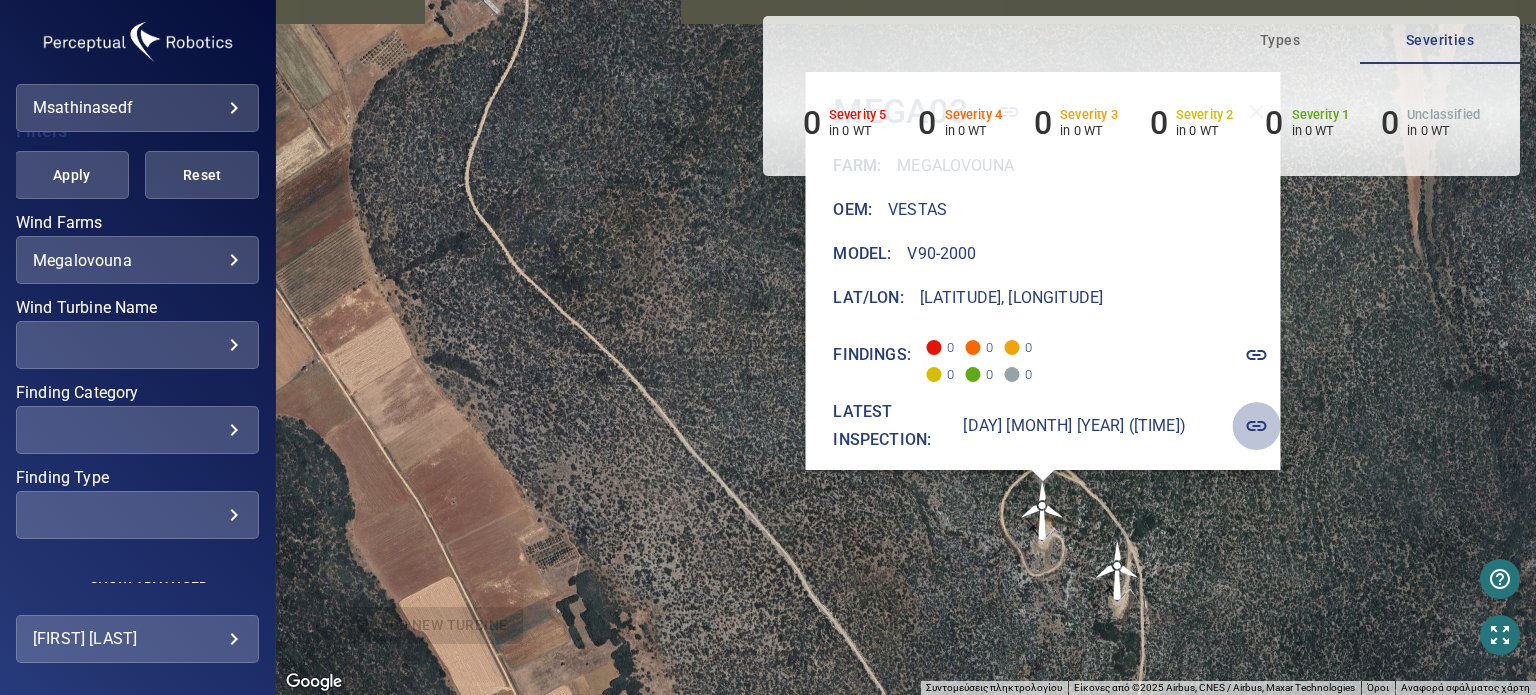 click 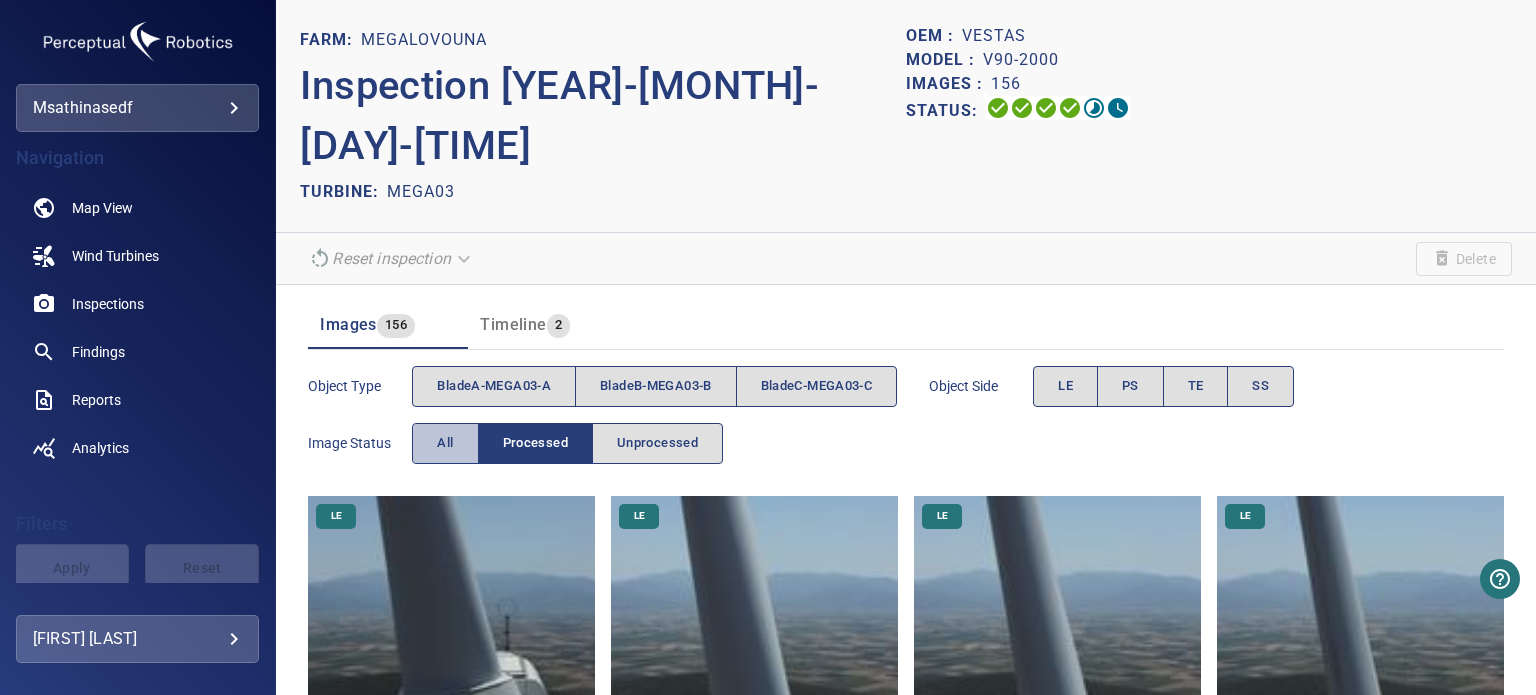 click on "All" at bounding box center [445, 443] 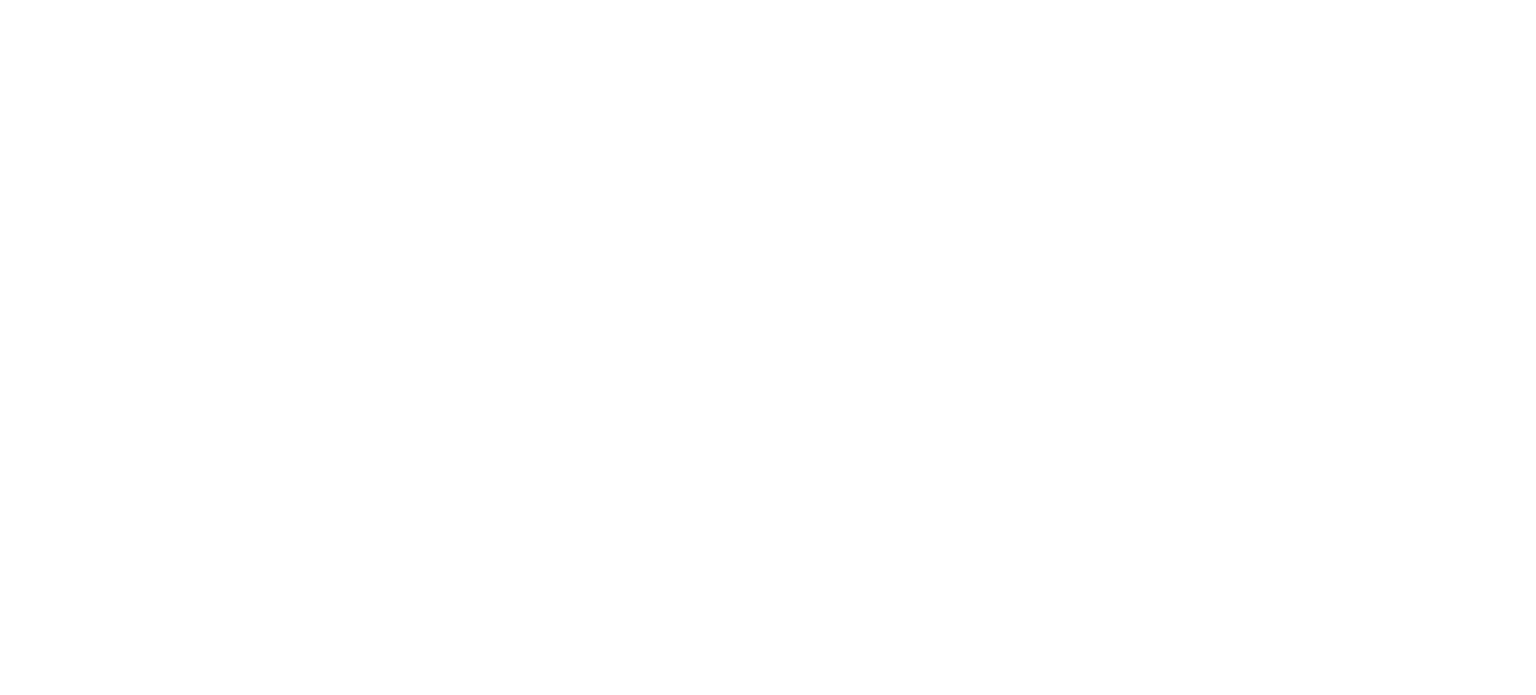 scroll, scrollTop: 0, scrollLeft: 0, axis: both 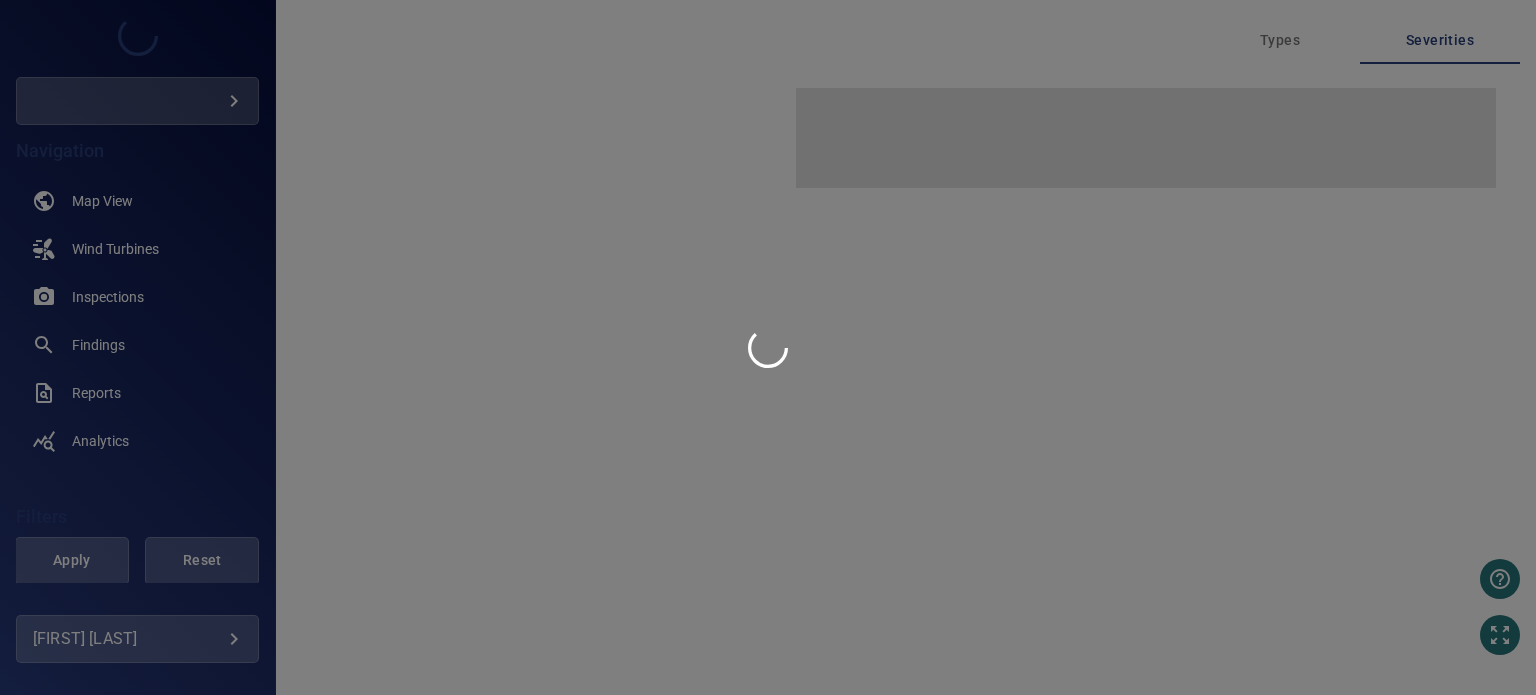 type on "*********" 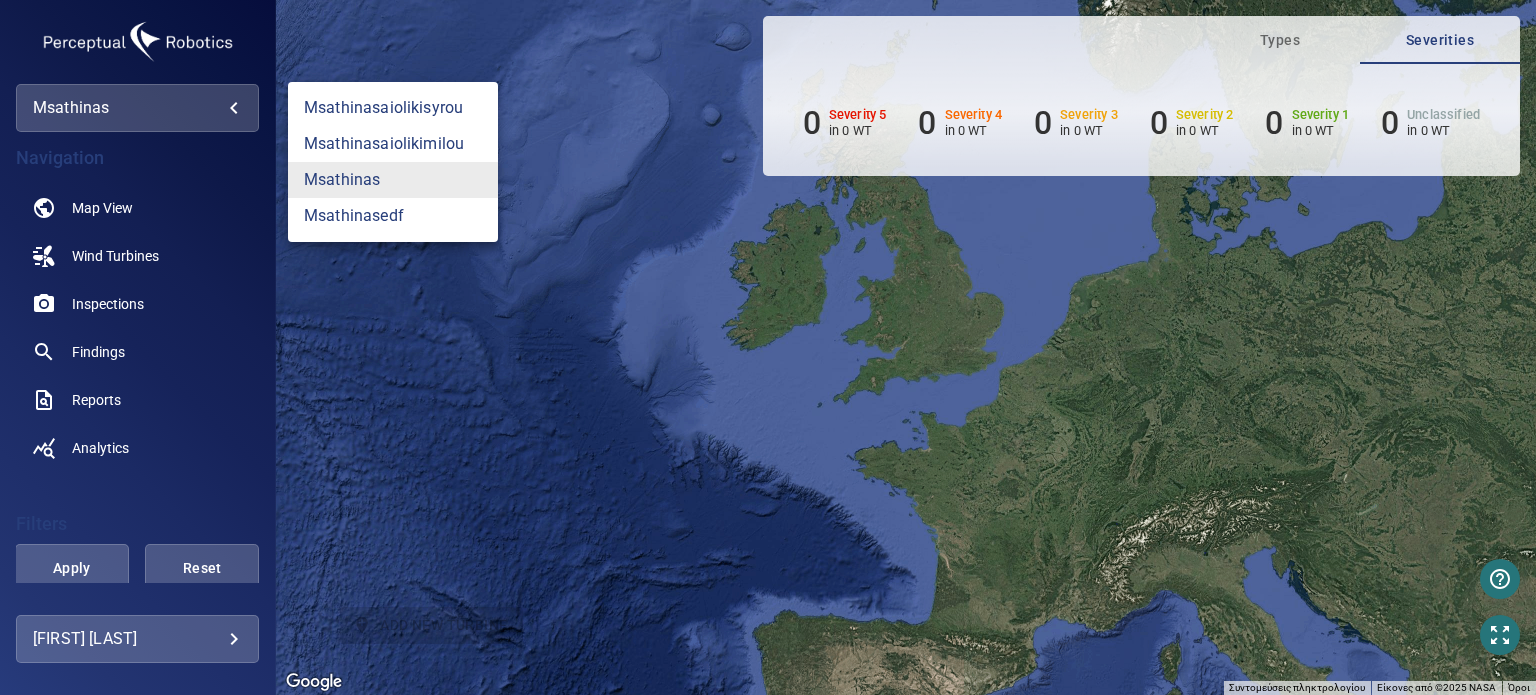 click on "**********" at bounding box center (768, 347) 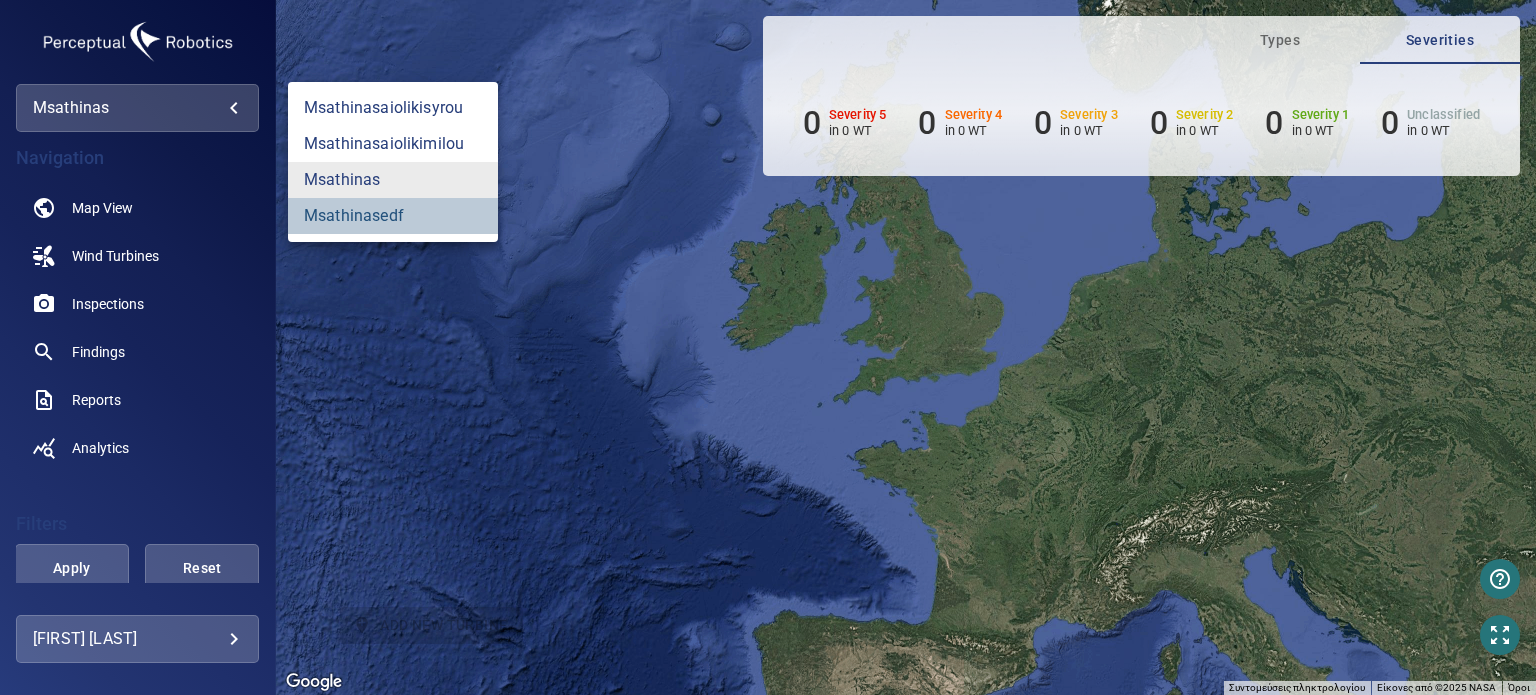 click on "msathinasedf" at bounding box center [393, 216] 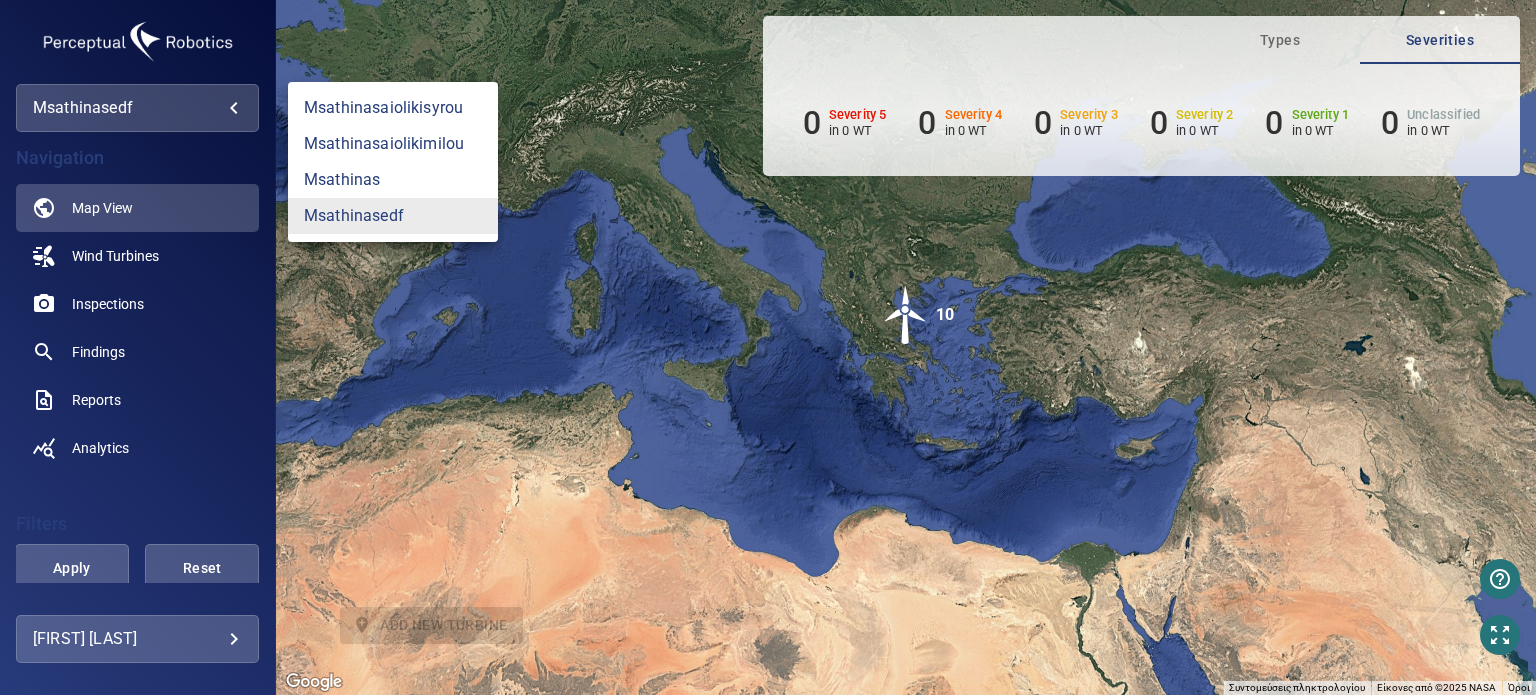 click on "**********" at bounding box center [768, 347] 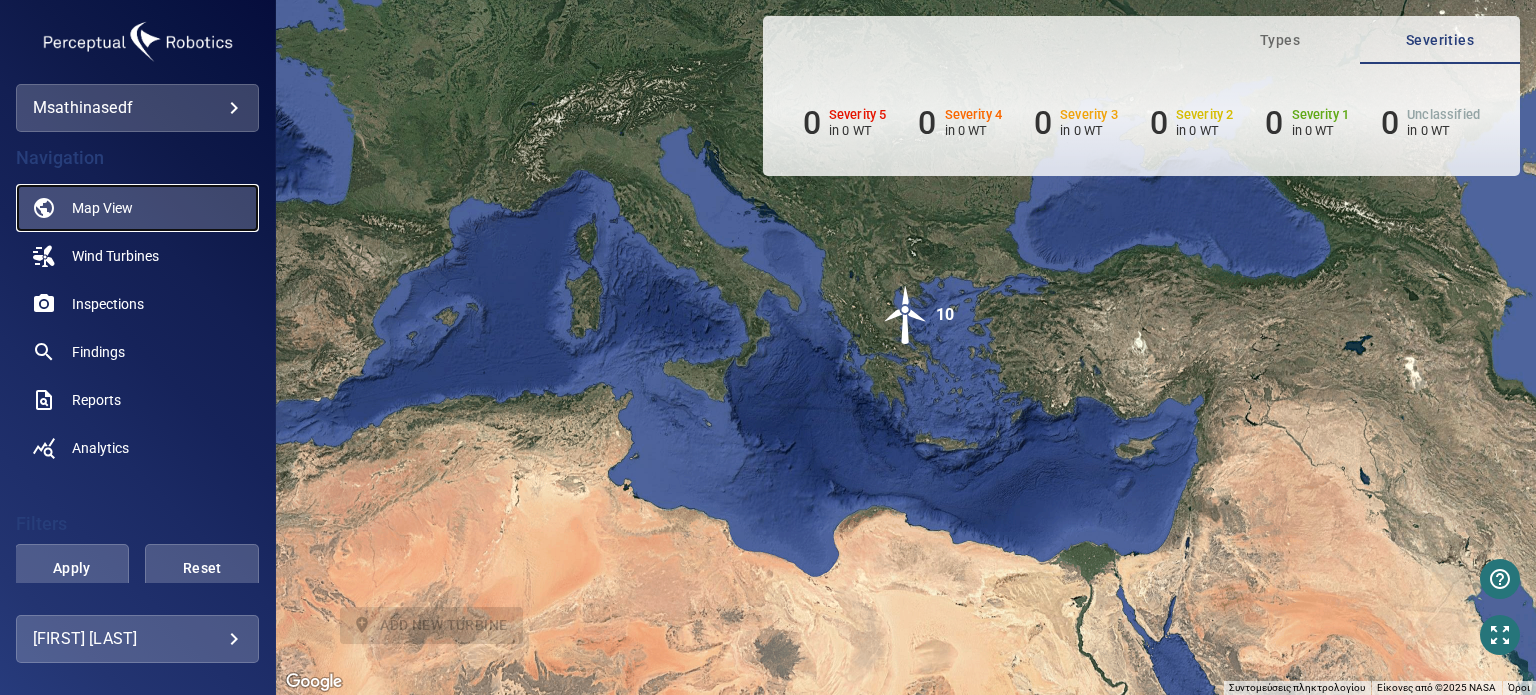 click on "Map View" at bounding box center (137, 208) 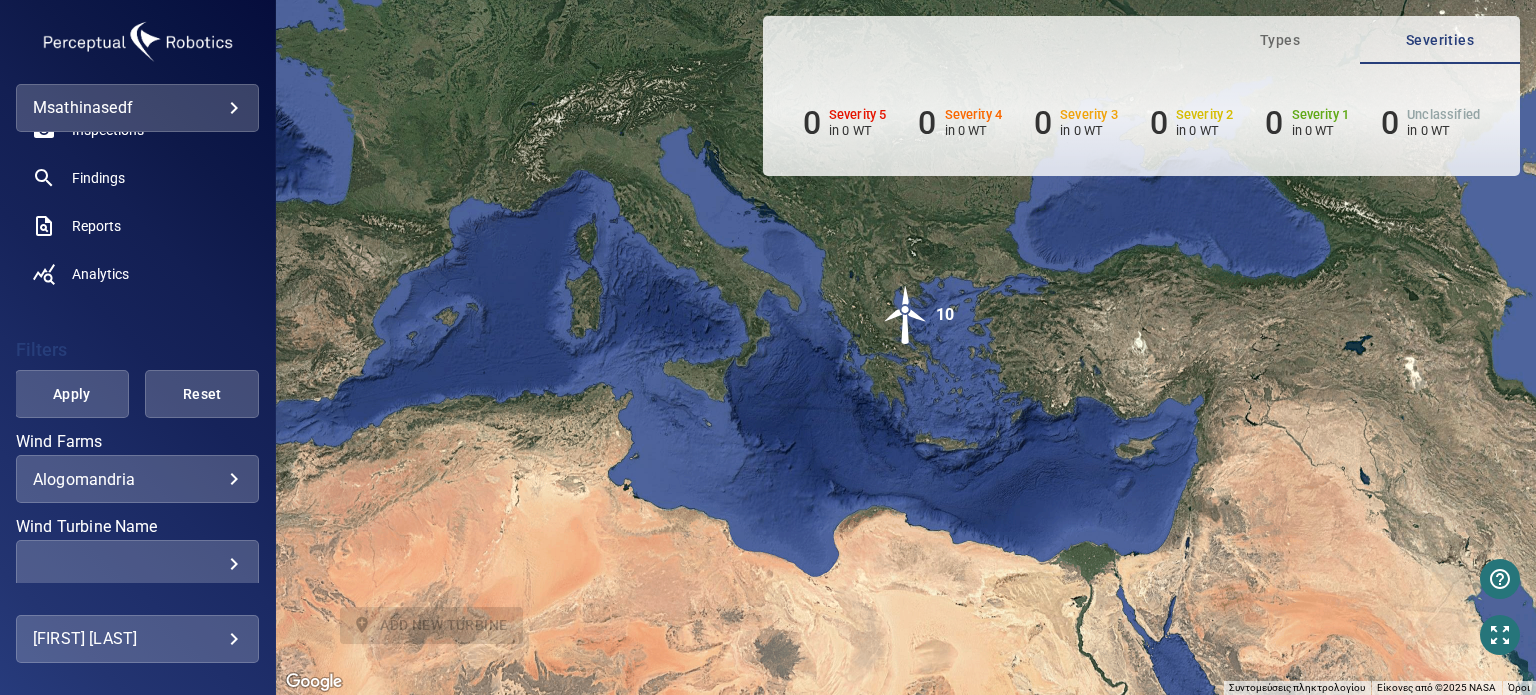 scroll, scrollTop: 200, scrollLeft: 0, axis: vertical 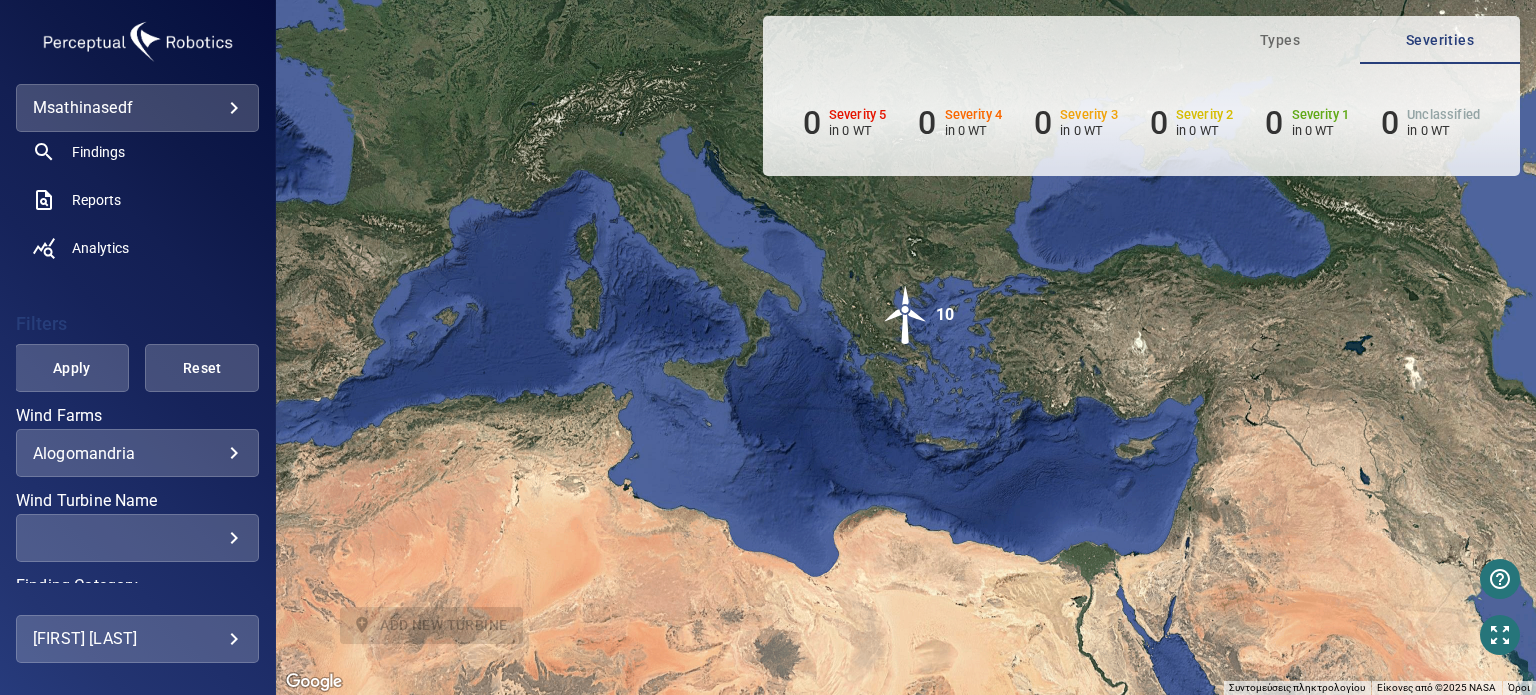 click on "**********" at bounding box center [137, 453] 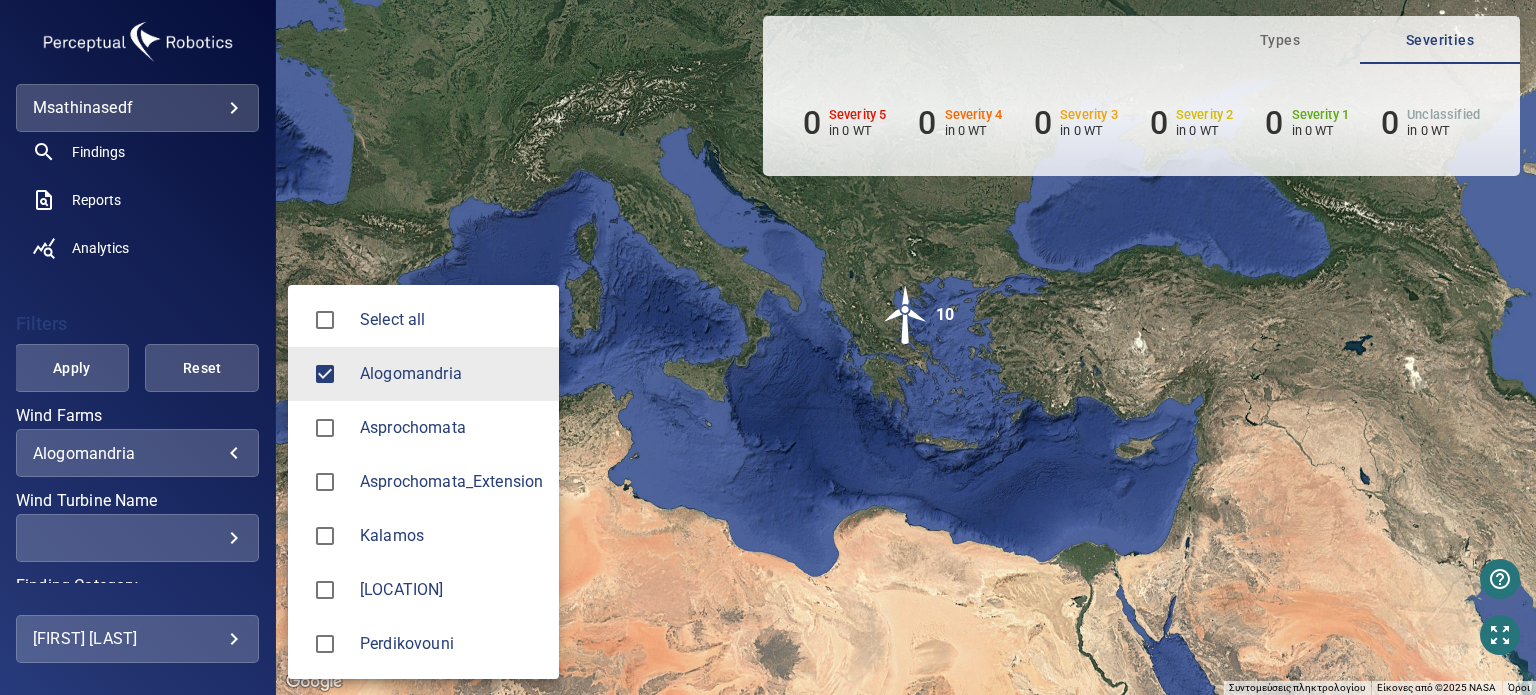 click on "**********" at bounding box center (768, 347) 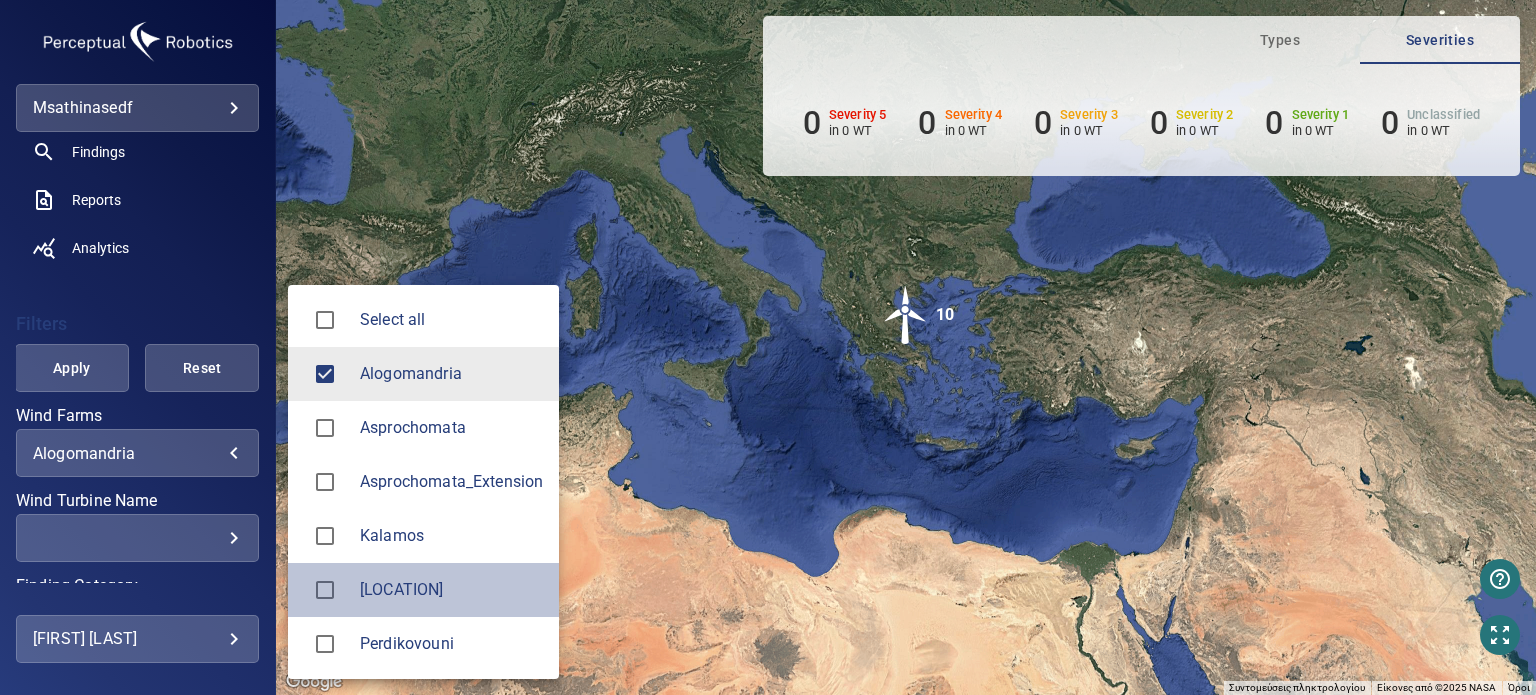 click on "Megalovouna" at bounding box center [423, 590] 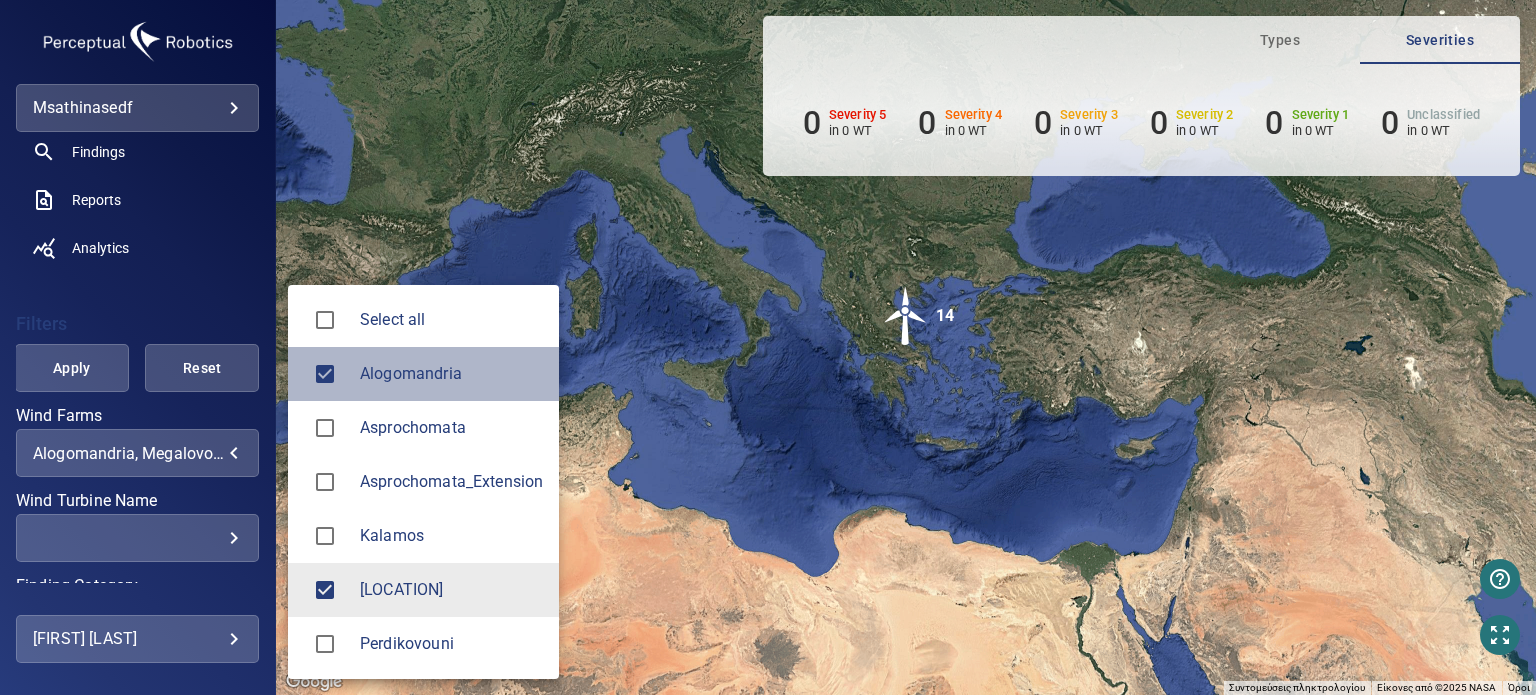 click on "Alogomandria" at bounding box center (423, 374) 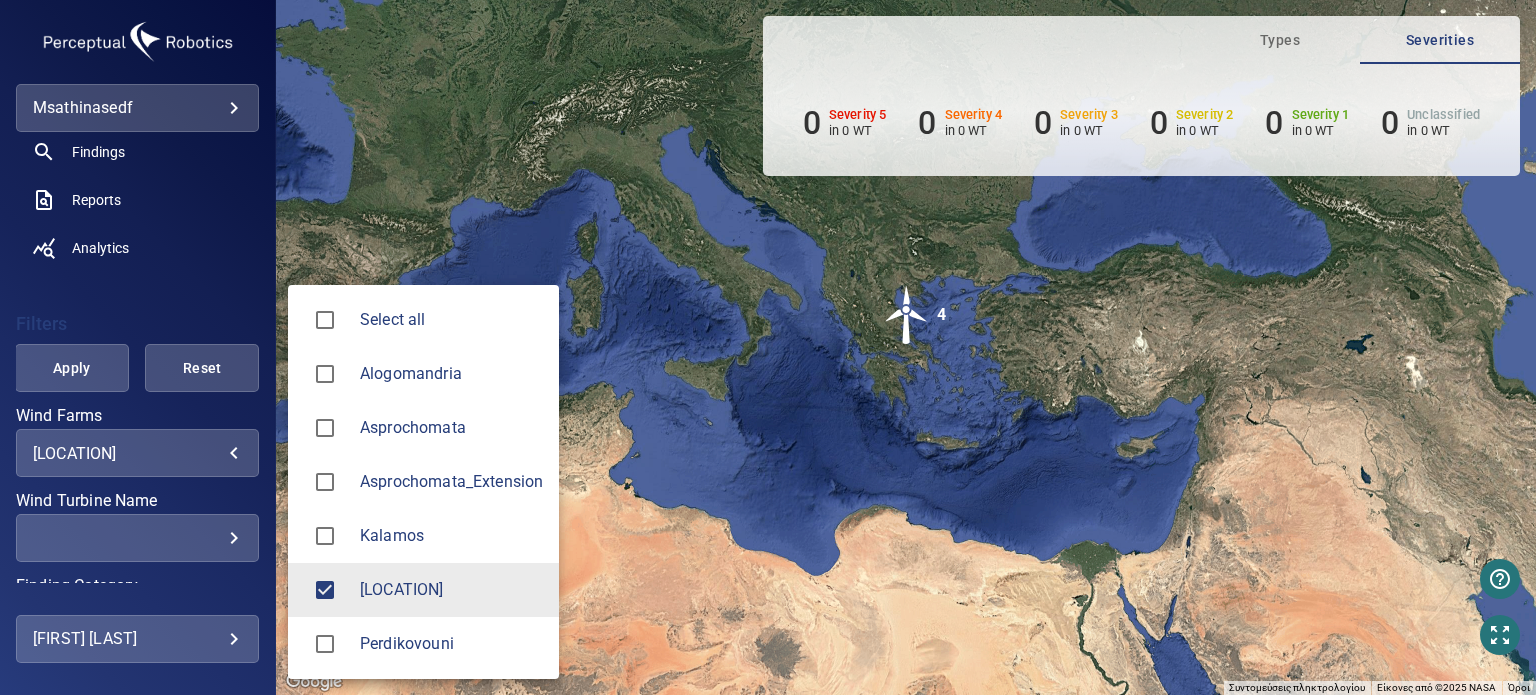 click at bounding box center (768, 347) 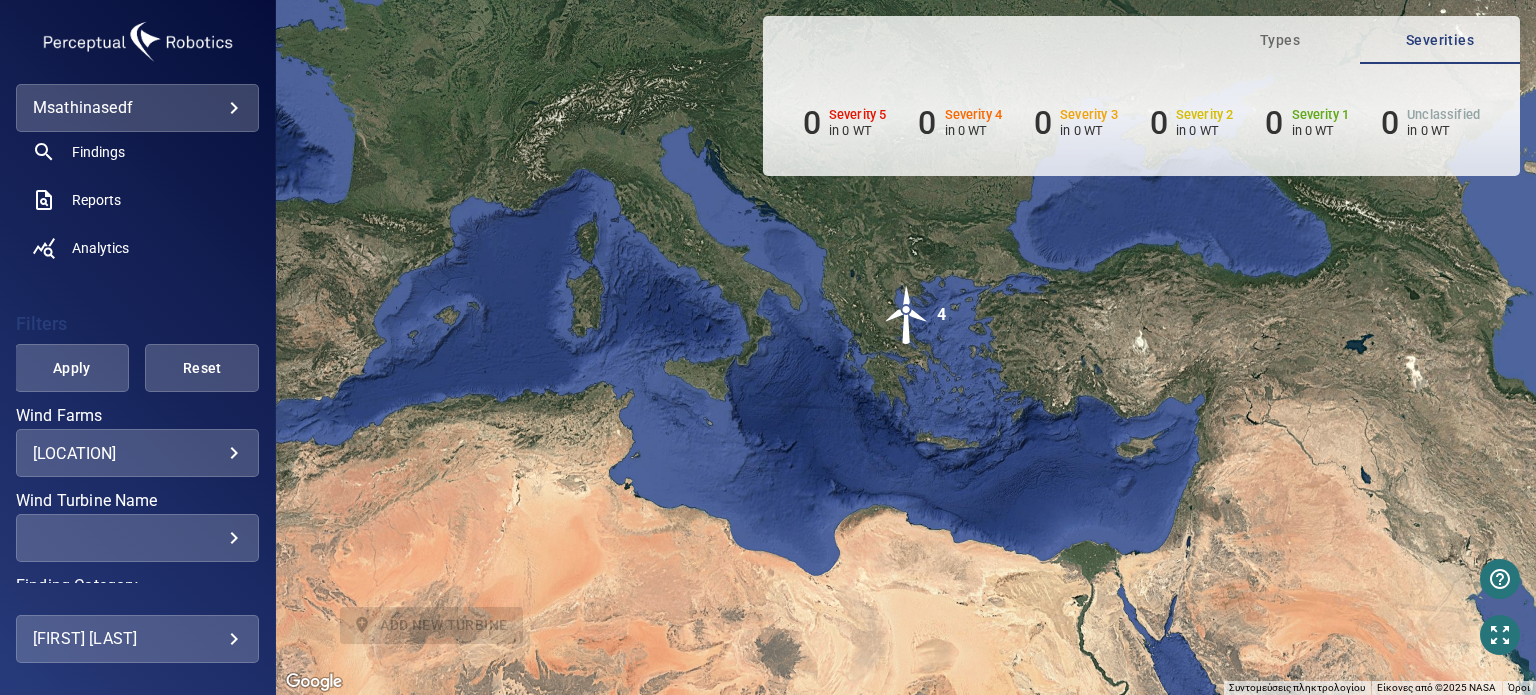 click at bounding box center (907, 315) 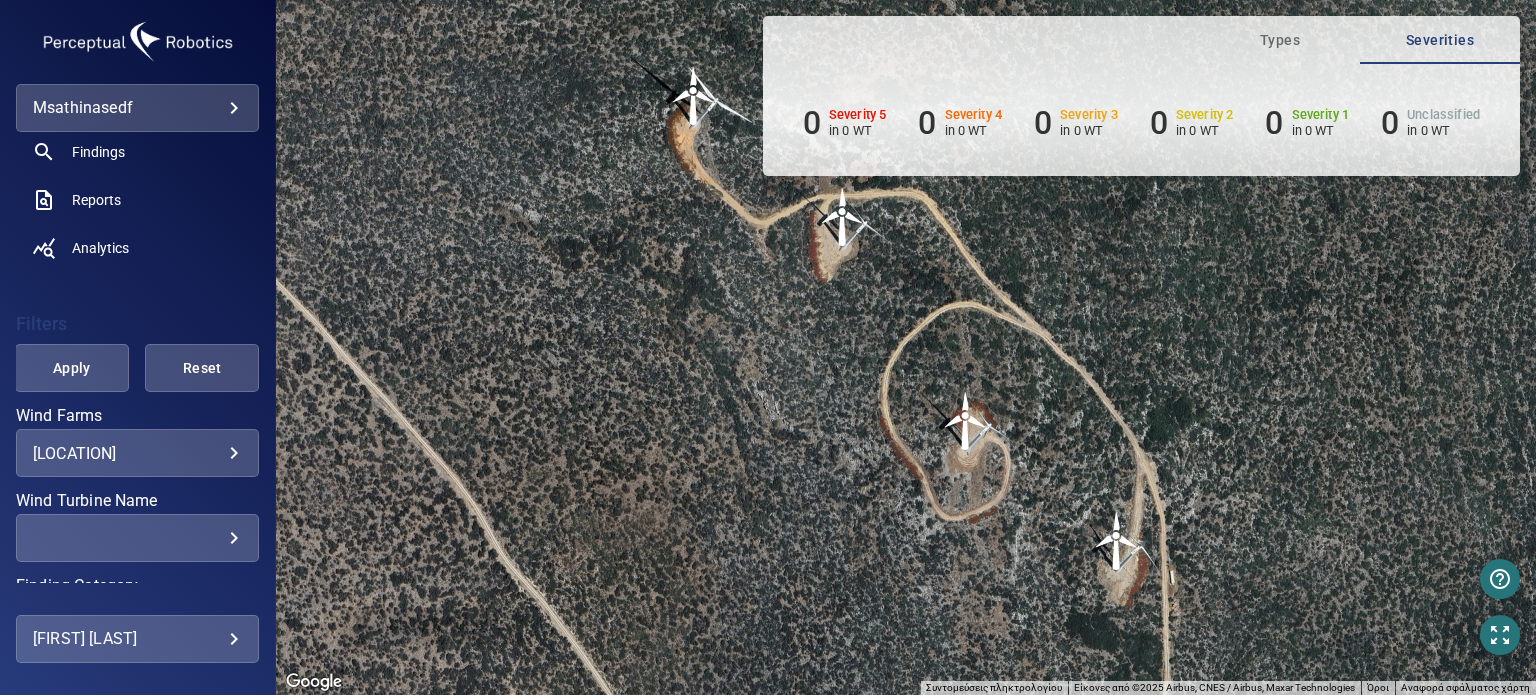 click at bounding box center [694, 96] 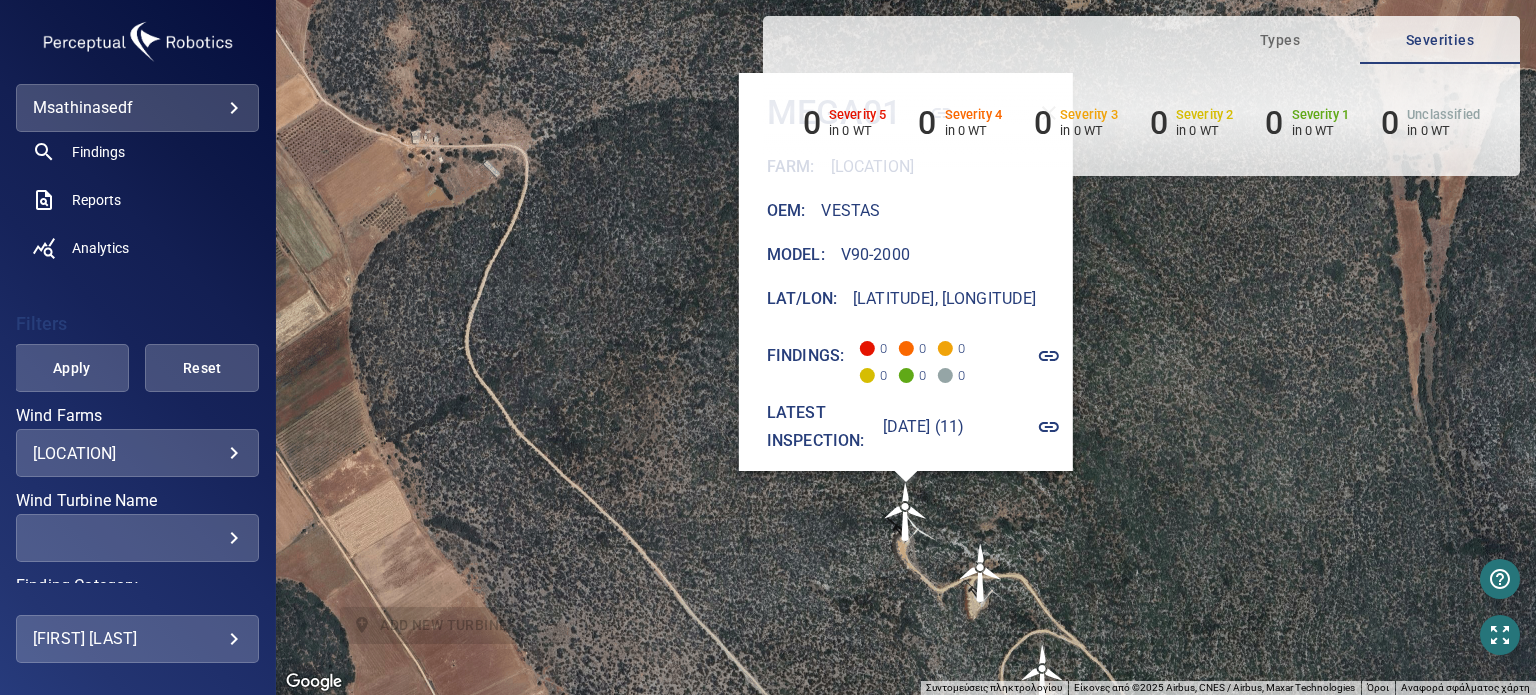 click at bounding box center (981, 573) 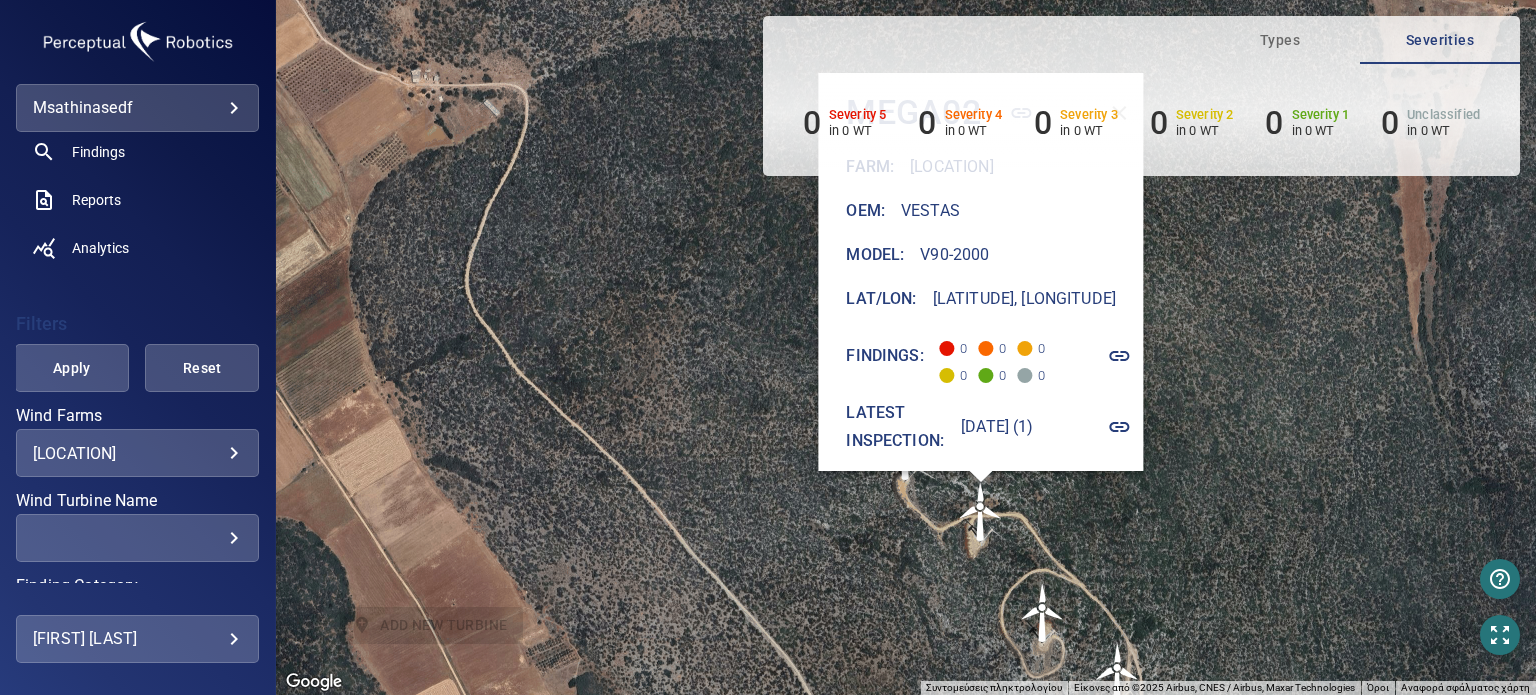 click at bounding box center (1043, 613) 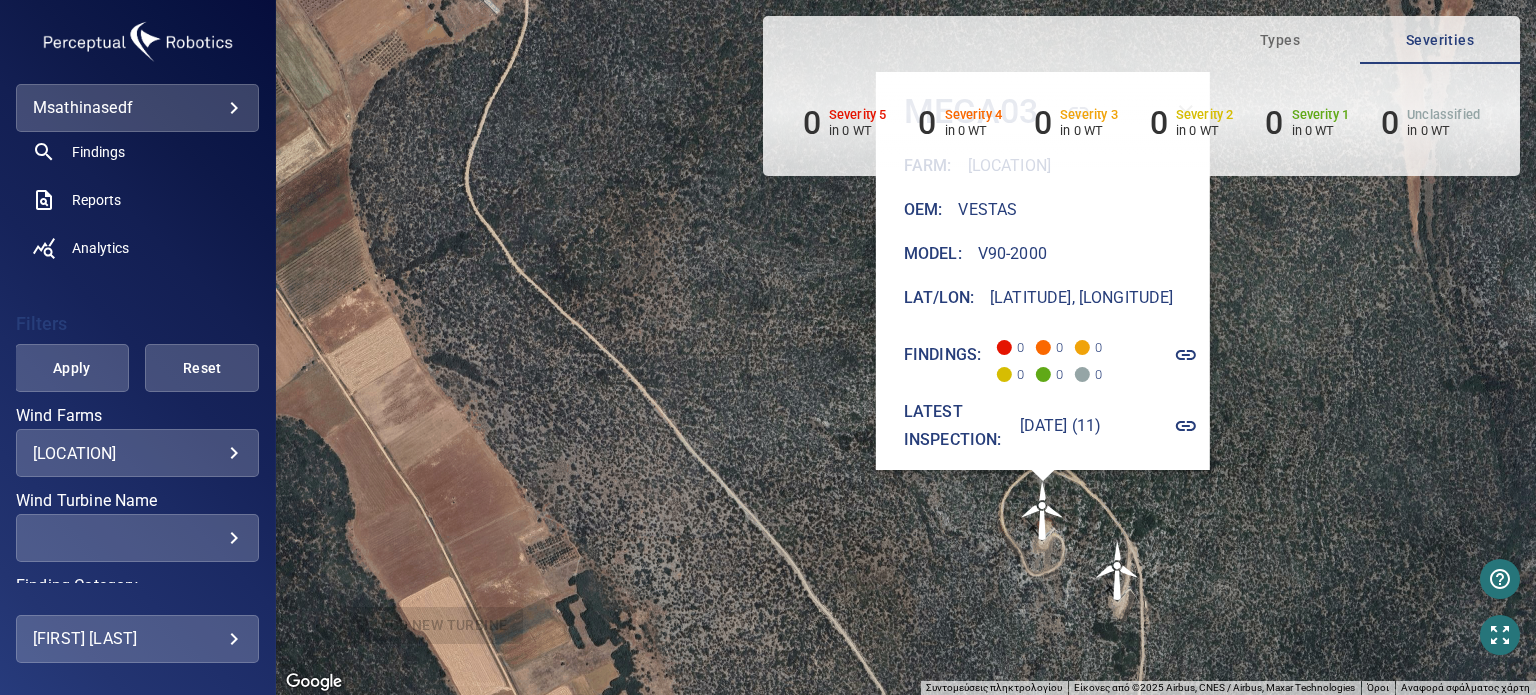 click on "Για να ενεργοποιήσετε τη μεταφορά με το πληκτρολόγιο, πατήστε Alt + Enter. Όταν βρίσκεστε στην κατάσταση μεταφοράς με το πληκτρολόγιο, χρησιμοποιήστε τα πλήκτρα βέλους για να μετακινήσετε τον δείκτη. Για να ολοκληρώσετε τη μεταφορά, πατήστε το πλήκτρο Enter. Για να ακυρώσετε, πατήστε Escape. MEGA03 Farm : Megalovouna Oem : Vestas Model : V90-2000  Lat/Lon : 38.505103, 23.09553 Findings: 0 0 0 0 0 0 Latest inspection: 24 Jun 2025 (11)" at bounding box center [906, 347] 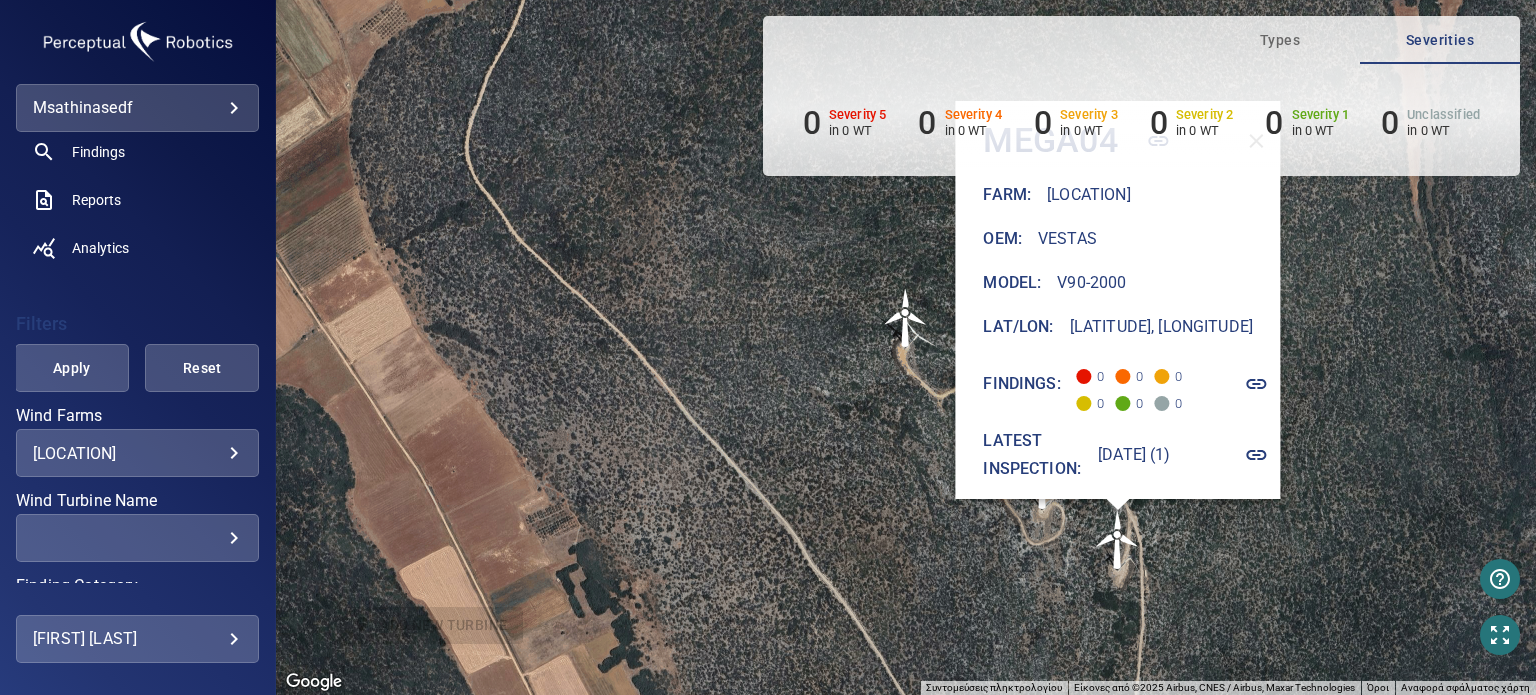 click on "Για να ενεργοποιήσετε τη μεταφορά με το πληκτρολόγιο, πατήστε Alt + Enter. Όταν βρίσκεστε στην κατάσταση μεταφοράς με το πληκτρολόγιο, χρησιμοποιήστε τα πλήκτρα βέλους για να μετακινήσετε τον δείκτη. Για να ολοκληρώσετε τη μεταφορά, πατήστε το πλήκτρο Enter. Για να ακυρώσετε, πατήστε Escape. MEGA04 Farm : Megalovouna Oem : Vestas Model : V90-2000  Lat/Lon : 38.504093, 23.09715 Findings: 0 0 0 0 0 0 Latest inspection: 8 Jul 2025 (1)" at bounding box center (906, 347) 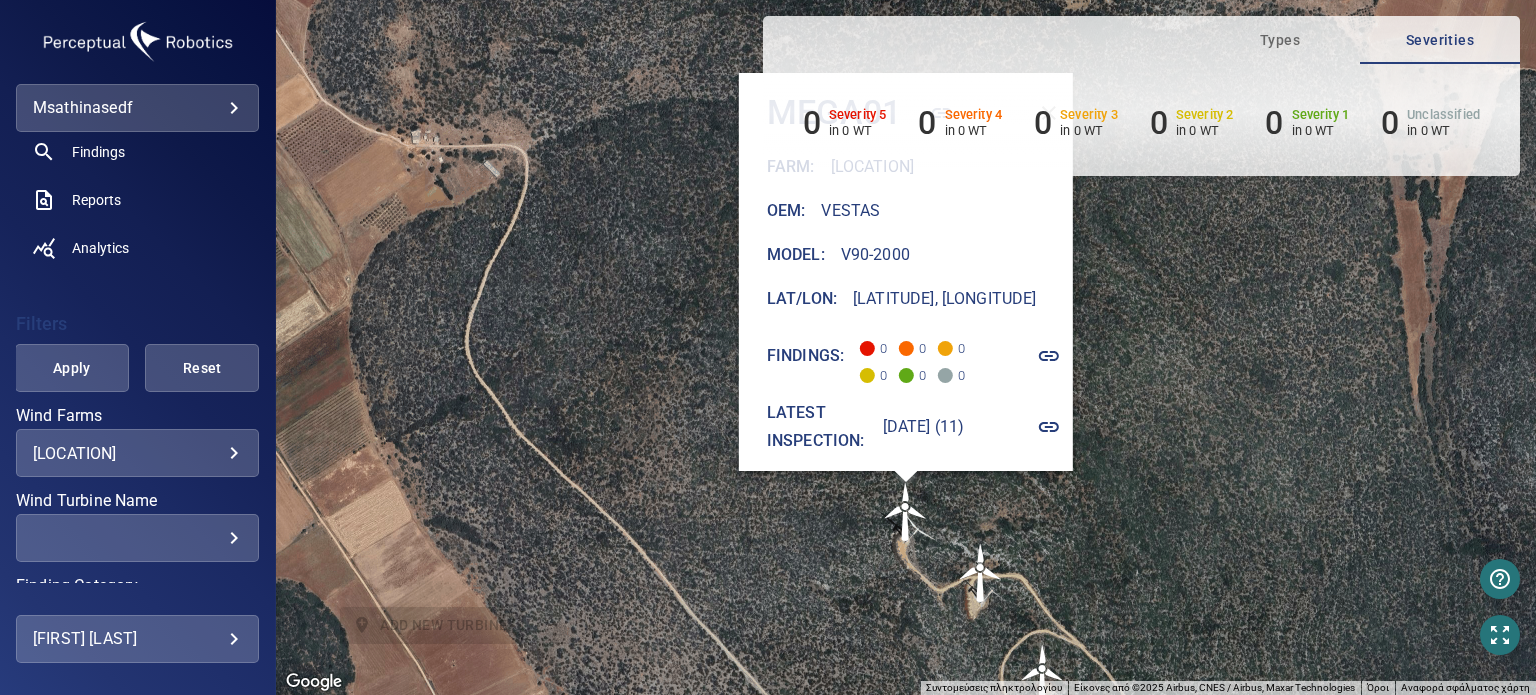 click at bounding box center [906, 512] 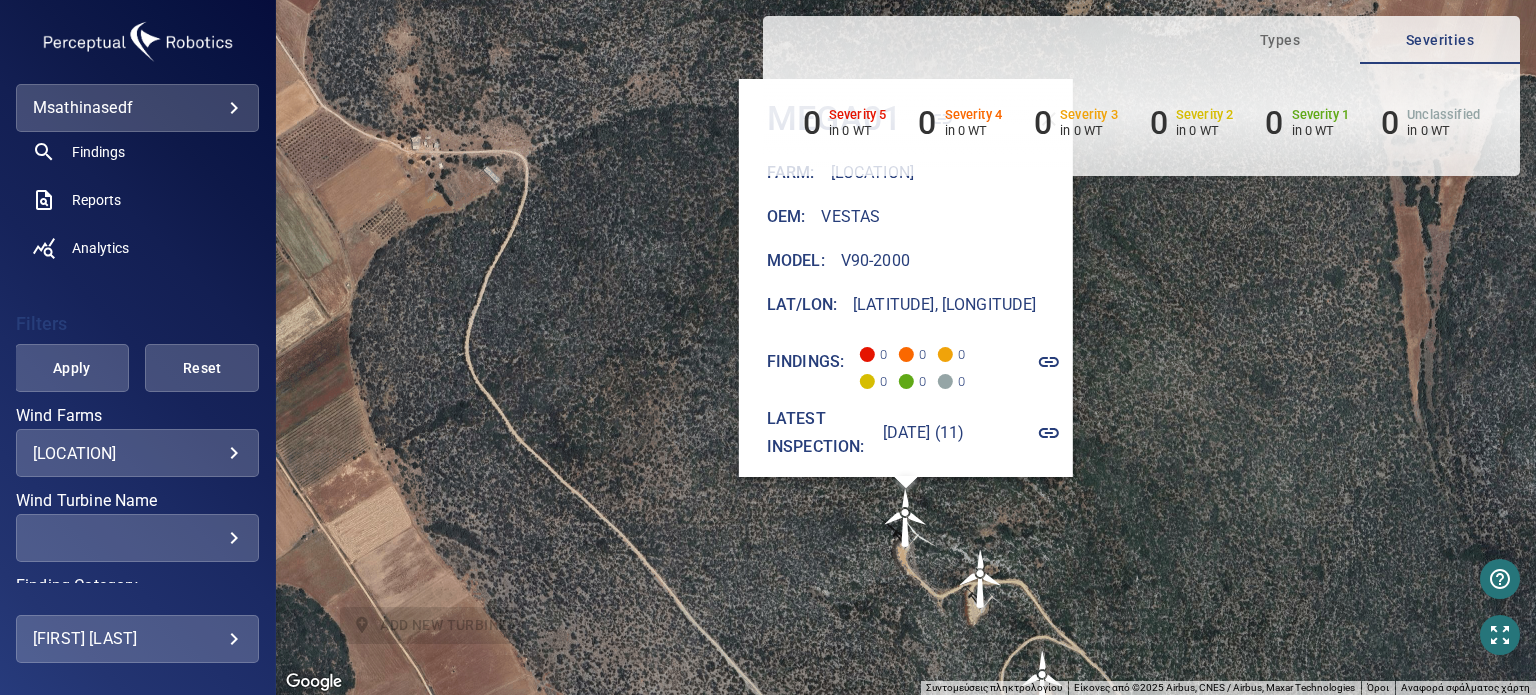 click at bounding box center (981, 579) 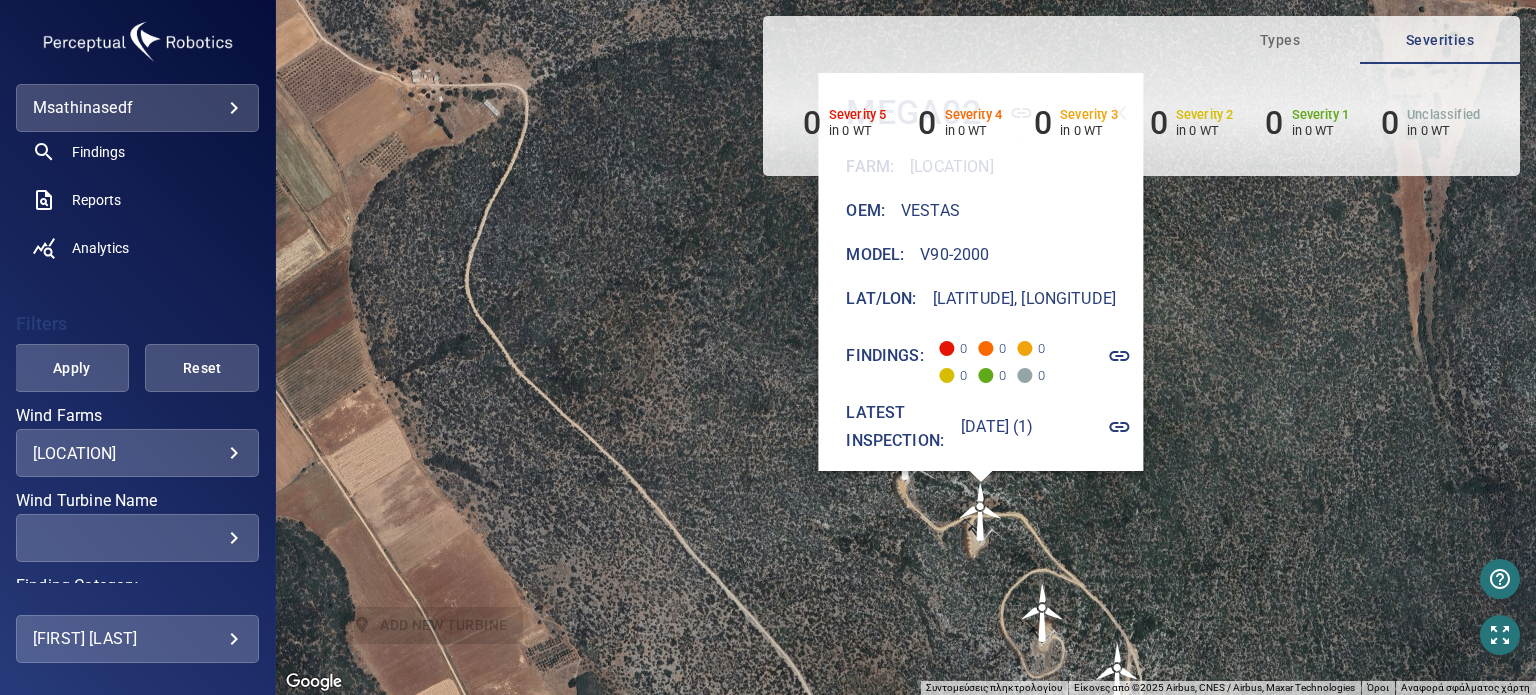 click on "Για να ενεργοποιήσετε τη μεταφορά με το πληκτρολόγιο, πατήστε Alt + Enter. Όταν βρίσκεστε στην κατάσταση μεταφοράς με το πληκτρολόγιο, χρησιμοποιήστε τα πλήκτρα βέλους για να μετακινήσετε τον δείκτη. Για να ολοκληρώσετε τη μεταφορά, πατήστε το πλήκτρο Enter. Για να ακυρώσετε, πατήστε Escape. MEGA02 Farm : Megalovouna Oem : Vestas Model : V90-2000  Lat/Lon : 38.506811, 23.094211 Findings: 0 0 0 0 0 0 Latest inspection: 8 Jul 2025 (1)" at bounding box center [906, 347] 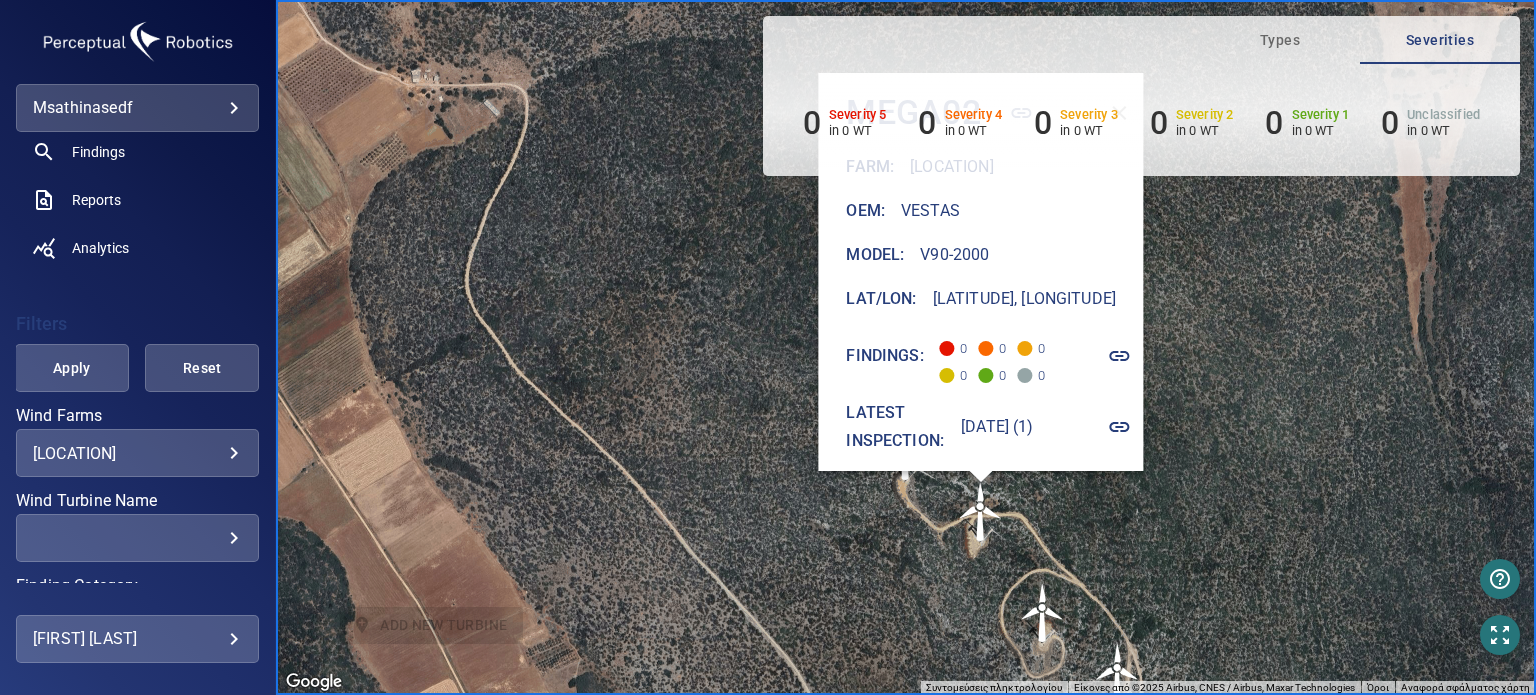 click on "Για να ενεργοποιήσετε τη μεταφορά με το πληκτρολόγιο, πατήστε Alt + Enter. Όταν βρίσκεστε στην κατάσταση μεταφοράς με το πληκτρολόγιο, χρησιμοποιήστε τα πλήκτρα βέλους για να μετακινήσετε τον δείκτη. Για να ολοκληρώσετε τη μεταφορά, πατήστε το πλήκτρο Enter. Για να ακυρώσετε, πατήστε Escape. MEGA02 Farm : Megalovouna Oem : Vestas Model : V90-2000  Lat/Lon : 38.506811, 23.094211 Findings: 0 0 0 0 0 0 Latest inspection: 8 Jul 2025 (1)" at bounding box center (906, 347) 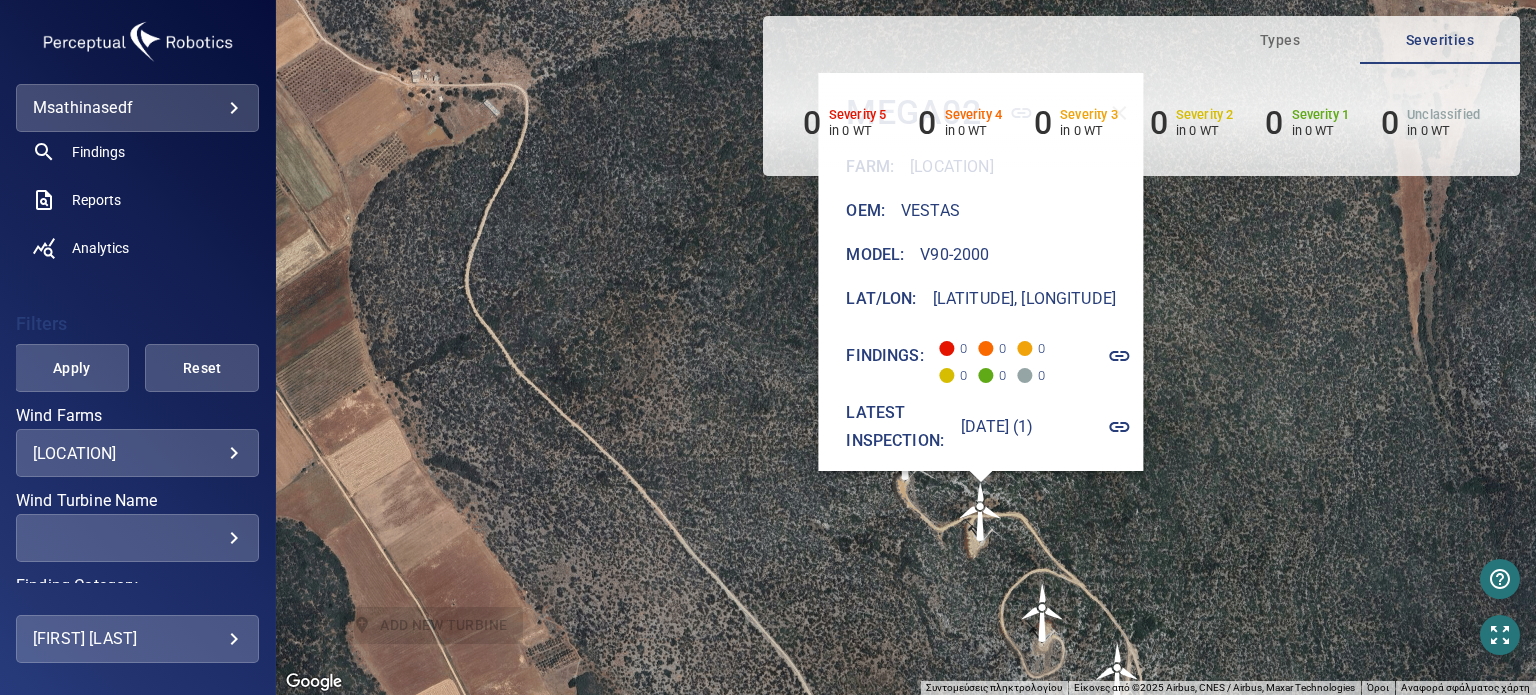 click on "Για να ενεργοποιήσετε τη μεταφορά με το πληκτρολόγιο, πατήστε Alt + Enter. Όταν βρίσκεστε στην κατάσταση μεταφοράς με το πληκτρολόγιο, χρησιμοποιήστε τα πλήκτρα βέλους για να μετακινήσετε τον δείκτη. Για να ολοκληρώσετε τη μεταφορά, πατήστε το πλήκτρο Enter. Για να ακυρώσετε, πατήστε Escape. MEGA02 Farm : Megalovouna Oem : Vestas Model : V90-2000  Lat/Lon : 38.506811, 23.094211 Findings: 0 0 0 0 0 0 Latest inspection: 8 Jul 2025 (1)" at bounding box center [906, 347] 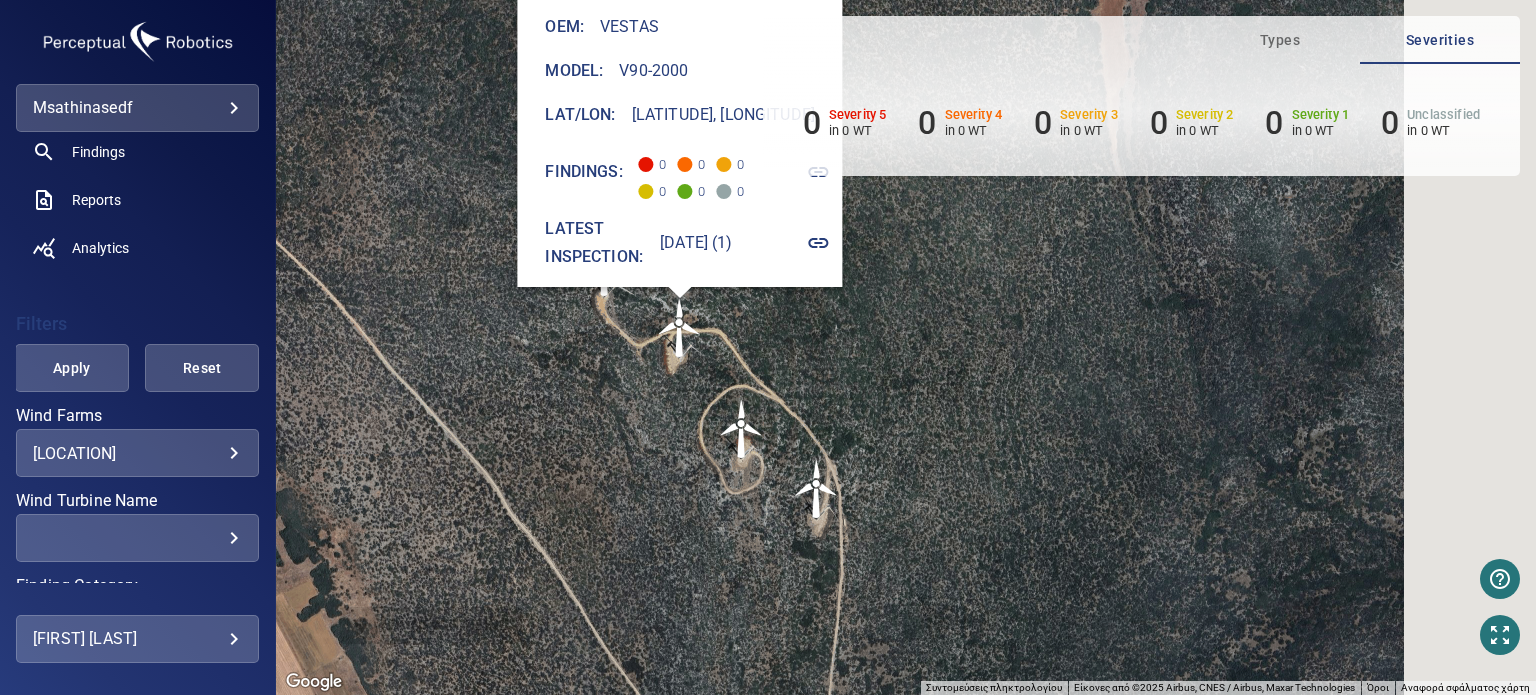 drag, startPoint x: 918, startPoint y: 555, endPoint x: 648, endPoint y: 400, distance: 311.3278 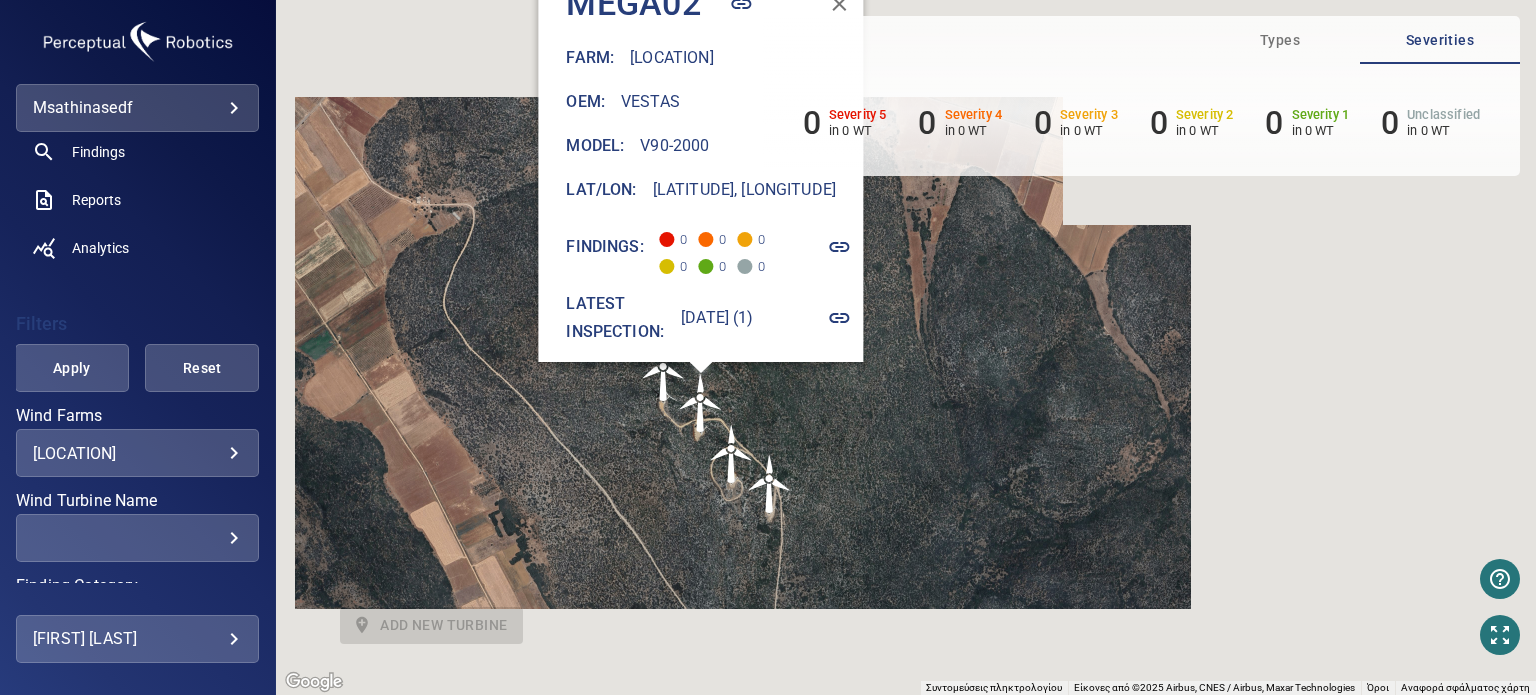 drag, startPoint x: 645, startPoint y: 407, endPoint x: 666, endPoint y: 436, distance: 35.805027 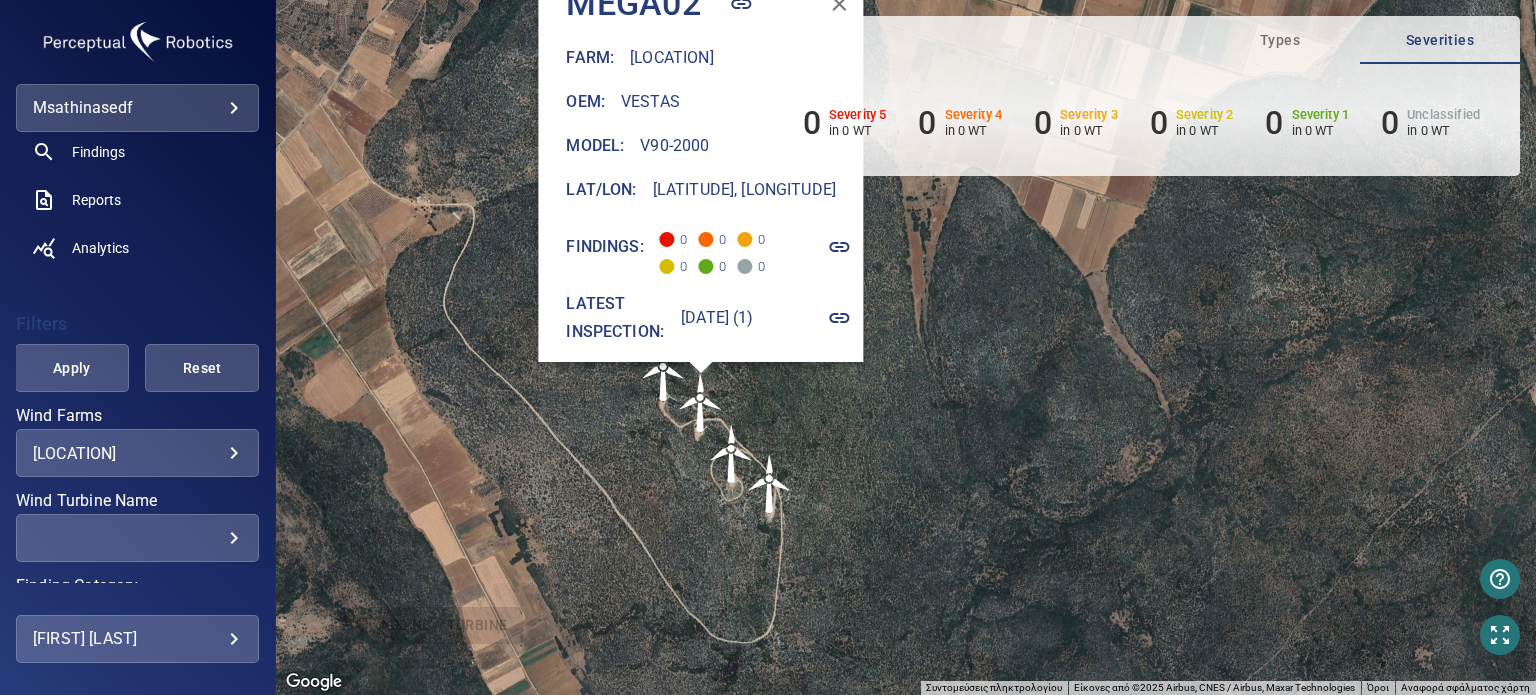 click at bounding box center (664, 372) 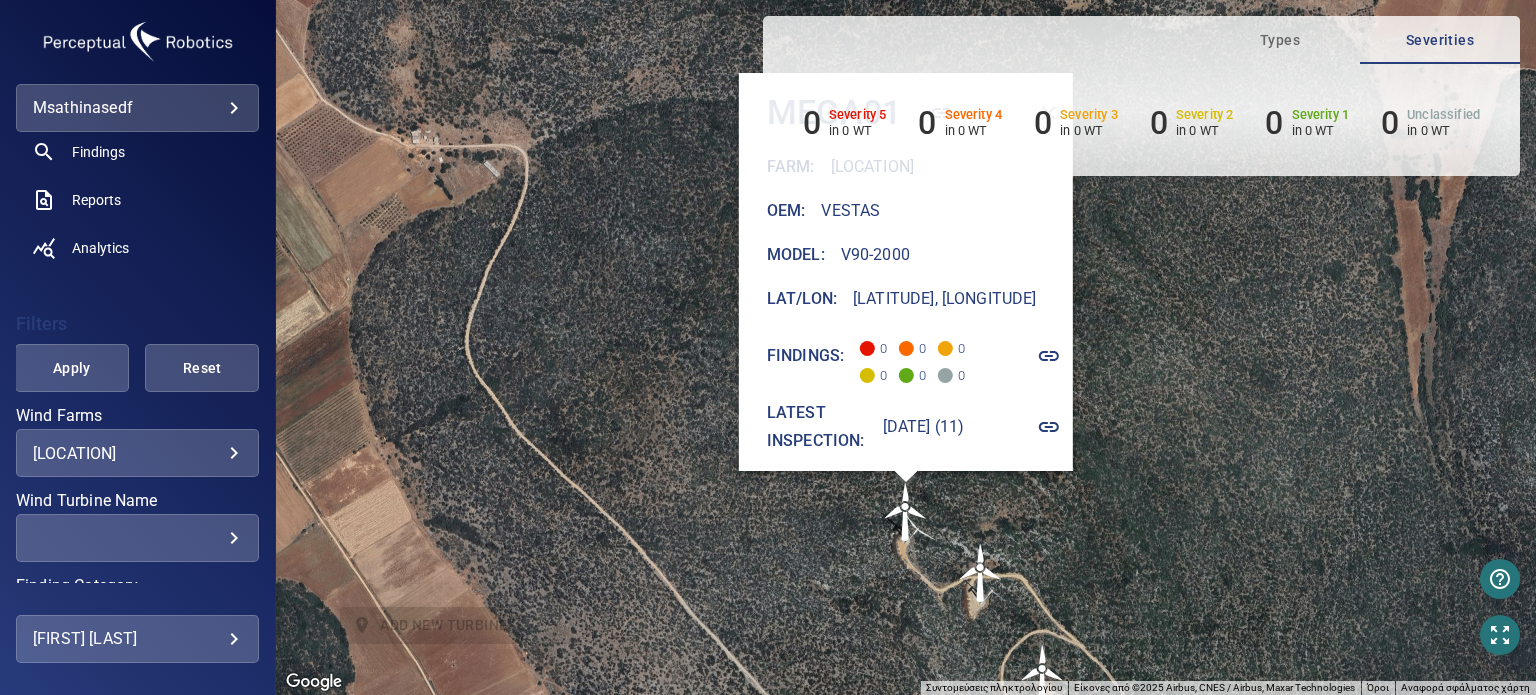 type 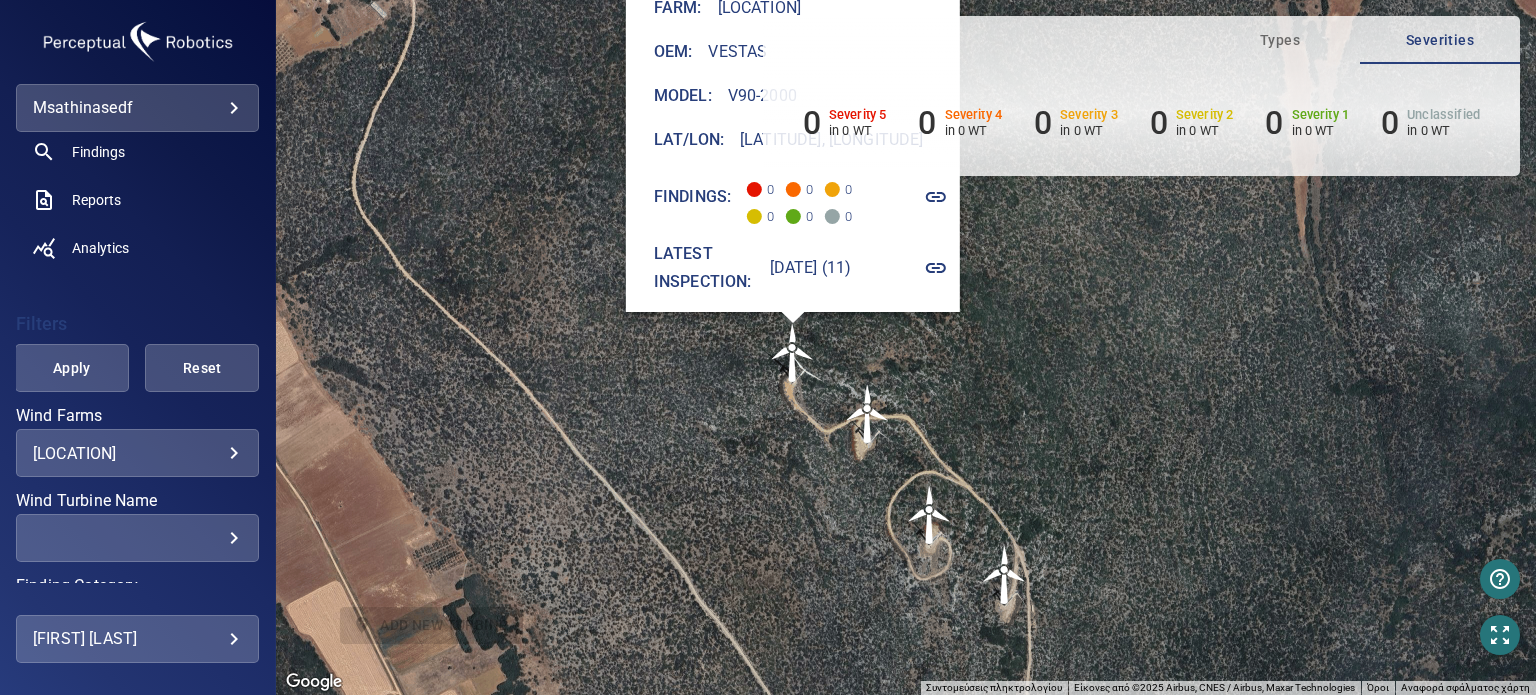 drag, startPoint x: 911, startPoint y: 614, endPoint x: 796, endPoint y: 453, distance: 197.85349 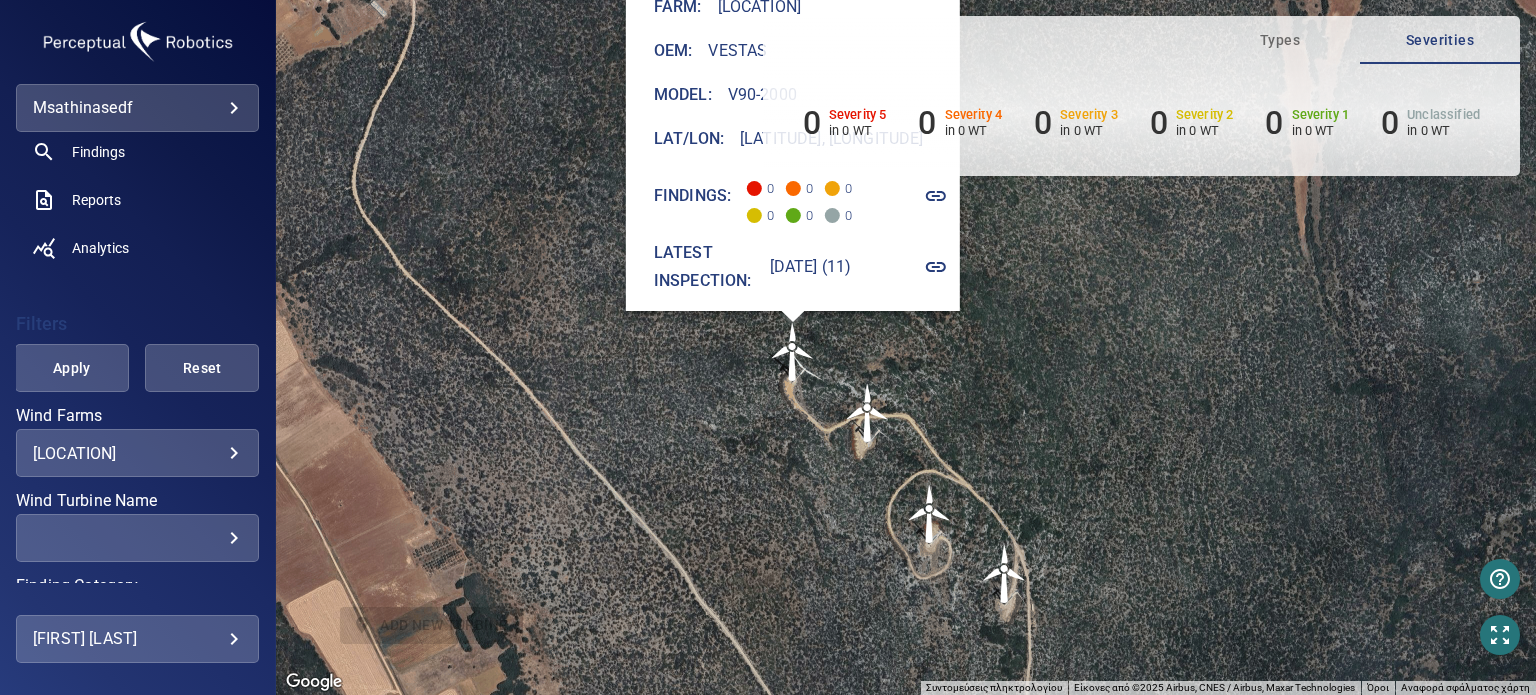 click at bounding box center [1005, 574] 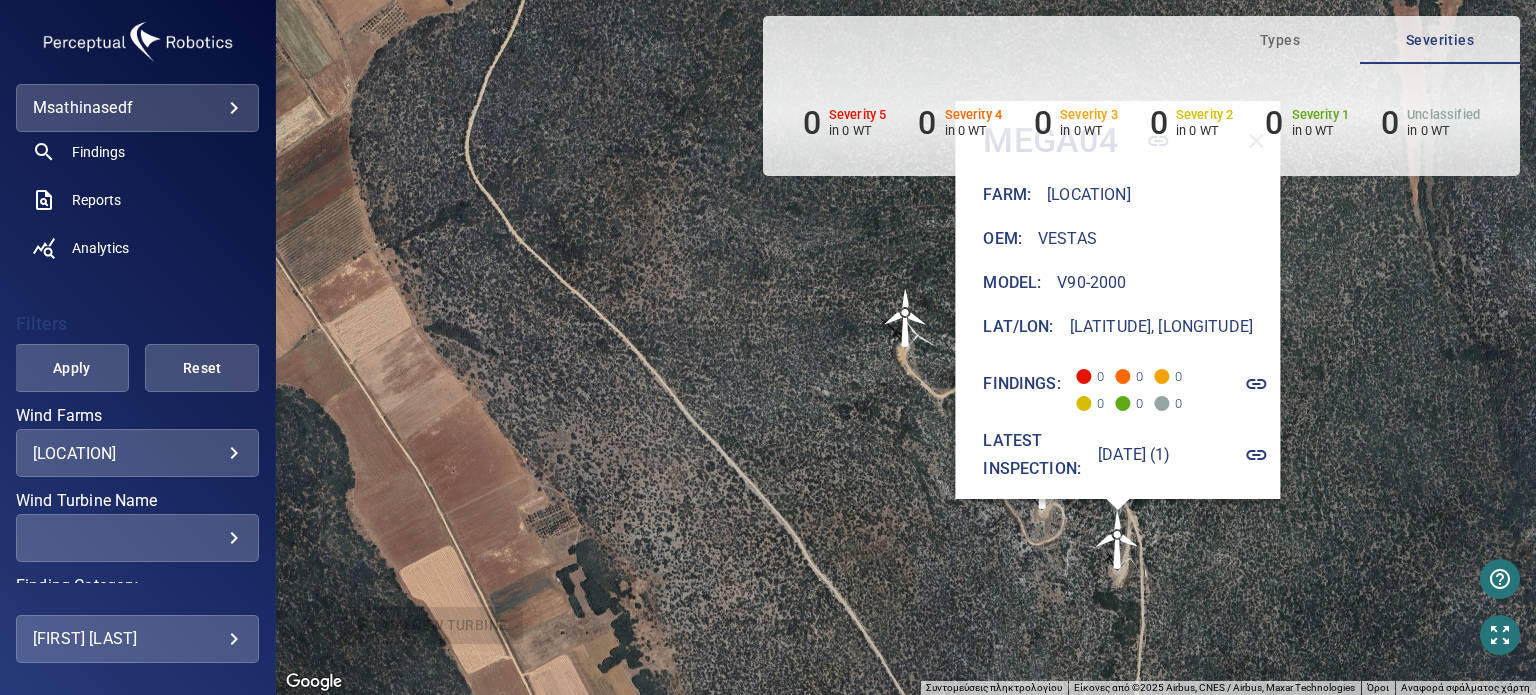 click at bounding box center [906, 318] 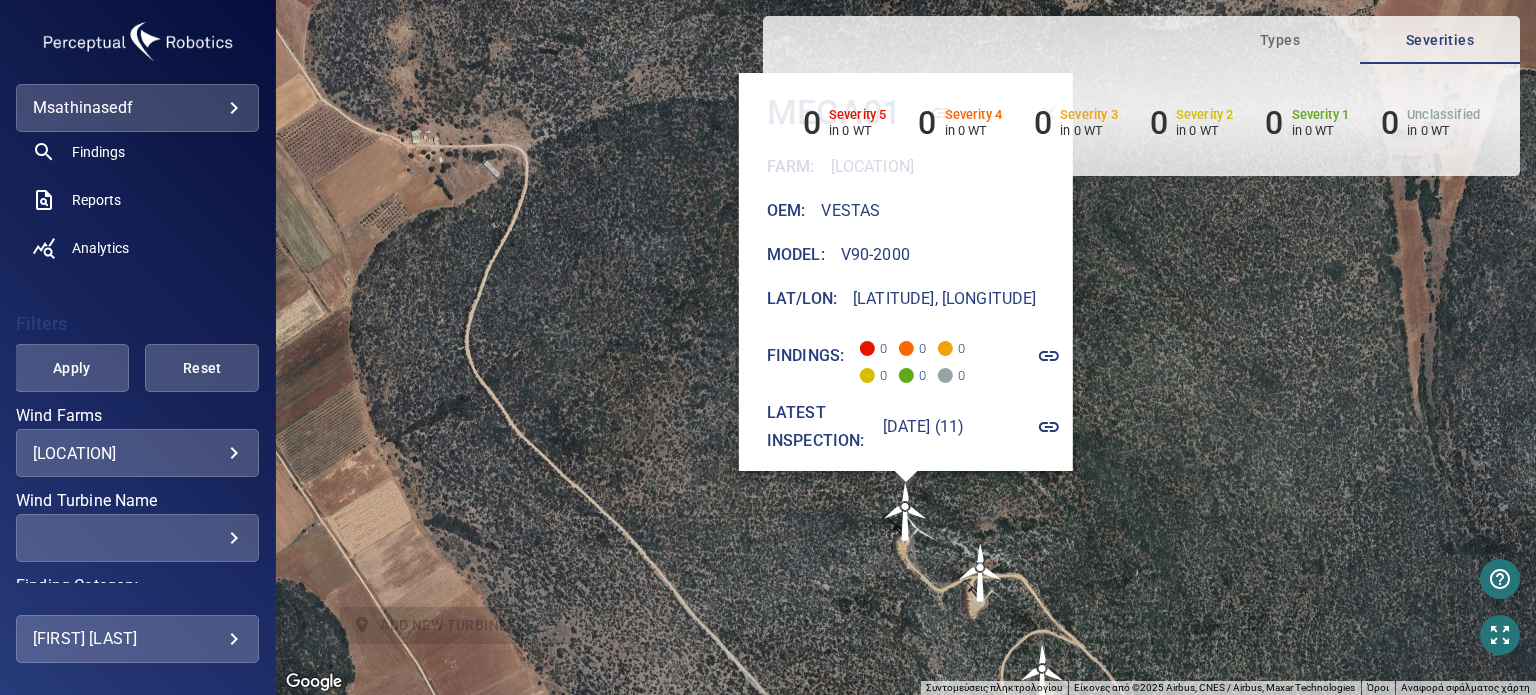 type 